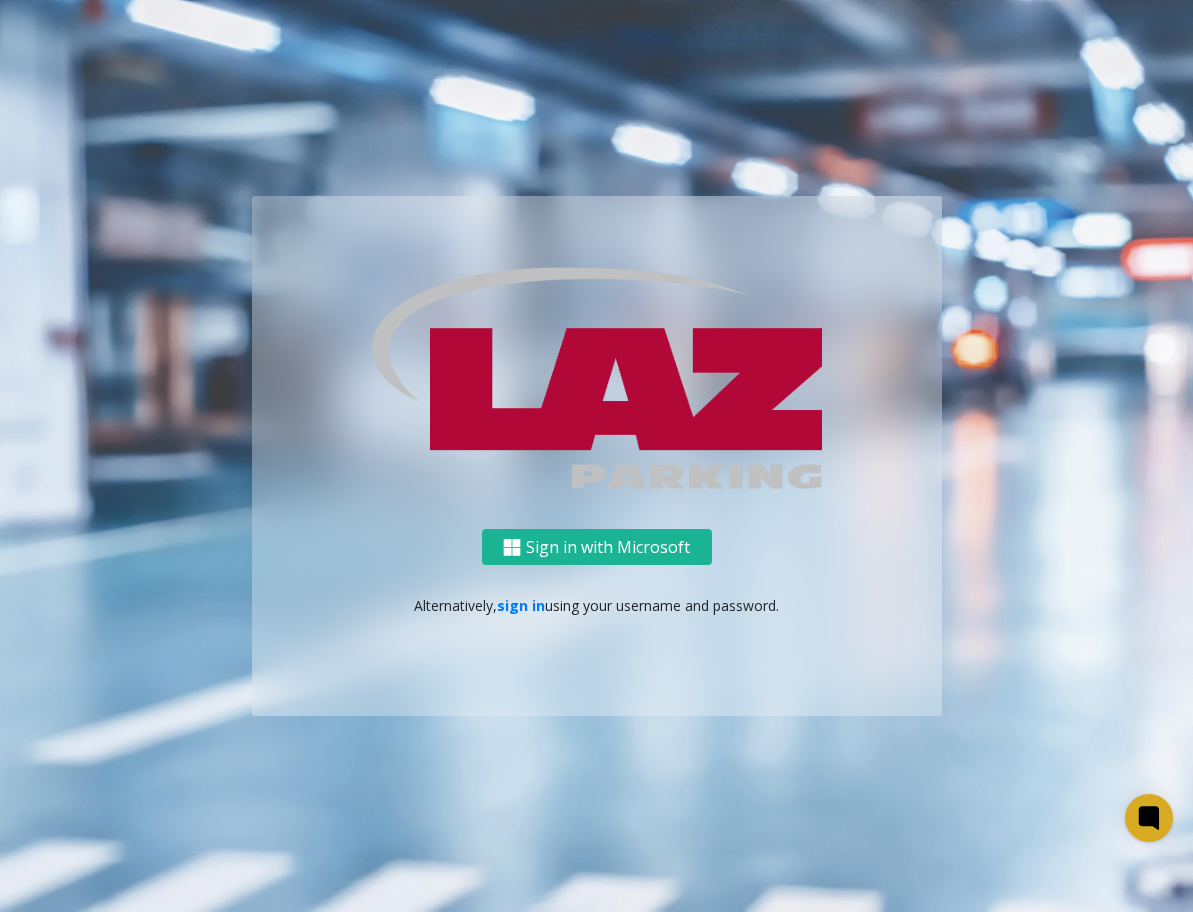 scroll, scrollTop: 0, scrollLeft: 0, axis: both 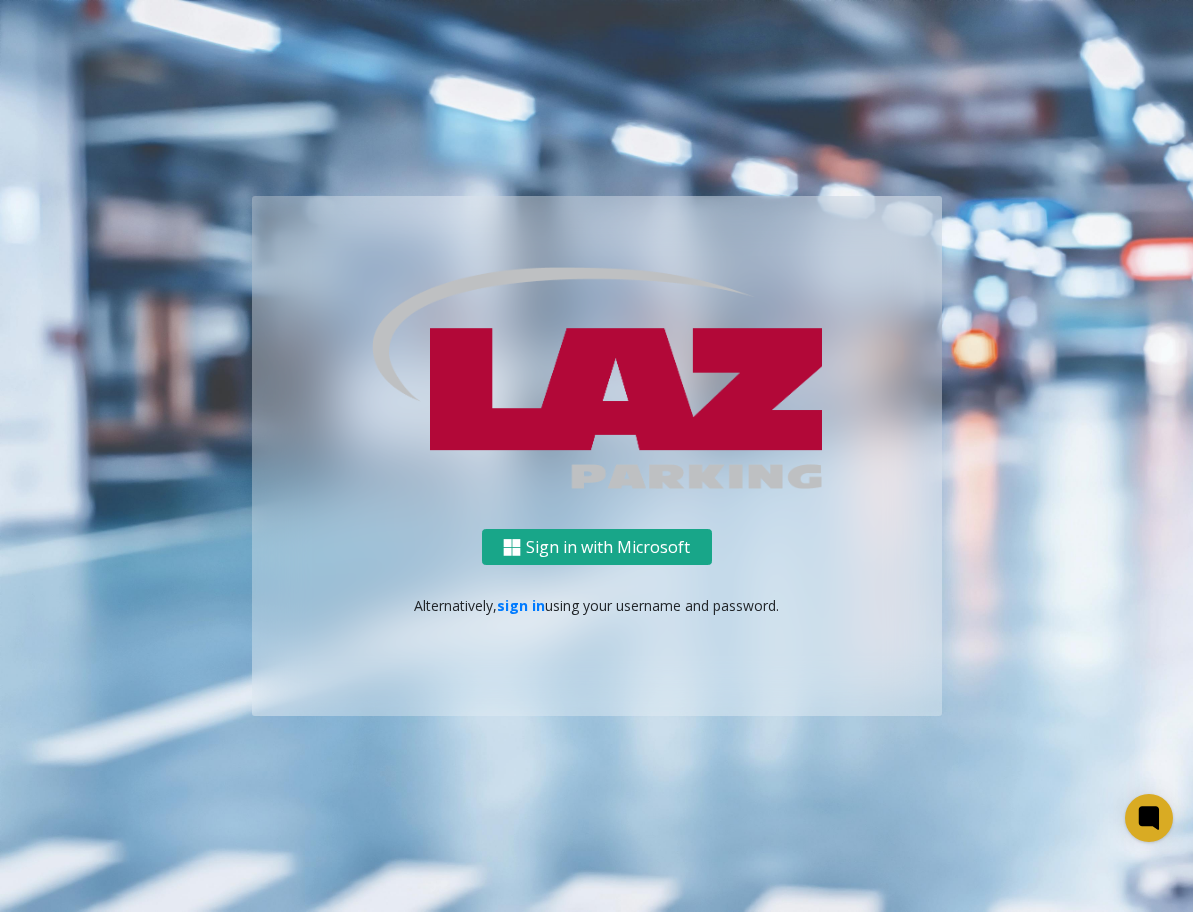 click on "Sign in with Microsoft" at bounding box center [597, 547] 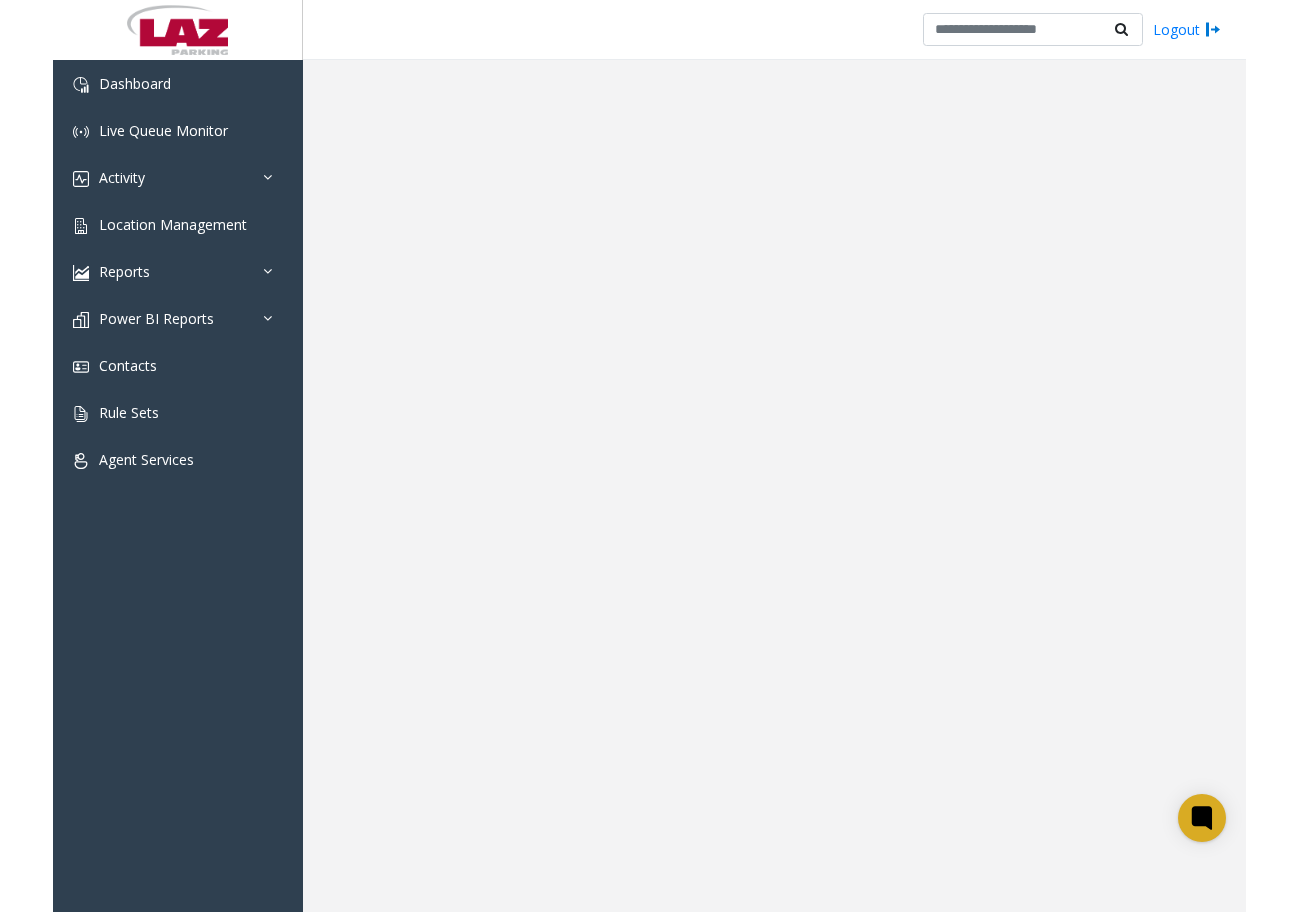 scroll, scrollTop: 0, scrollLeft: 0, axis: both 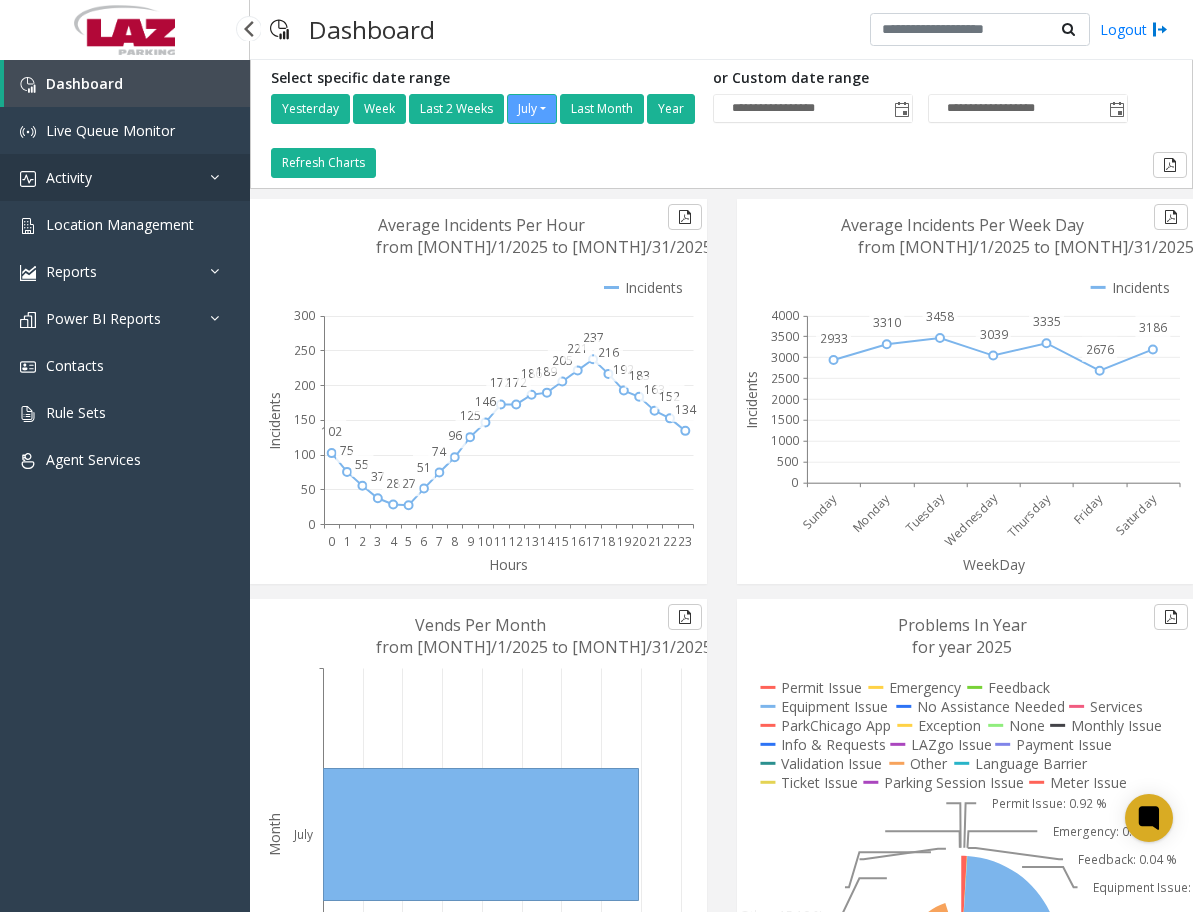 click on "Activity" at bounding box center [125, 177] 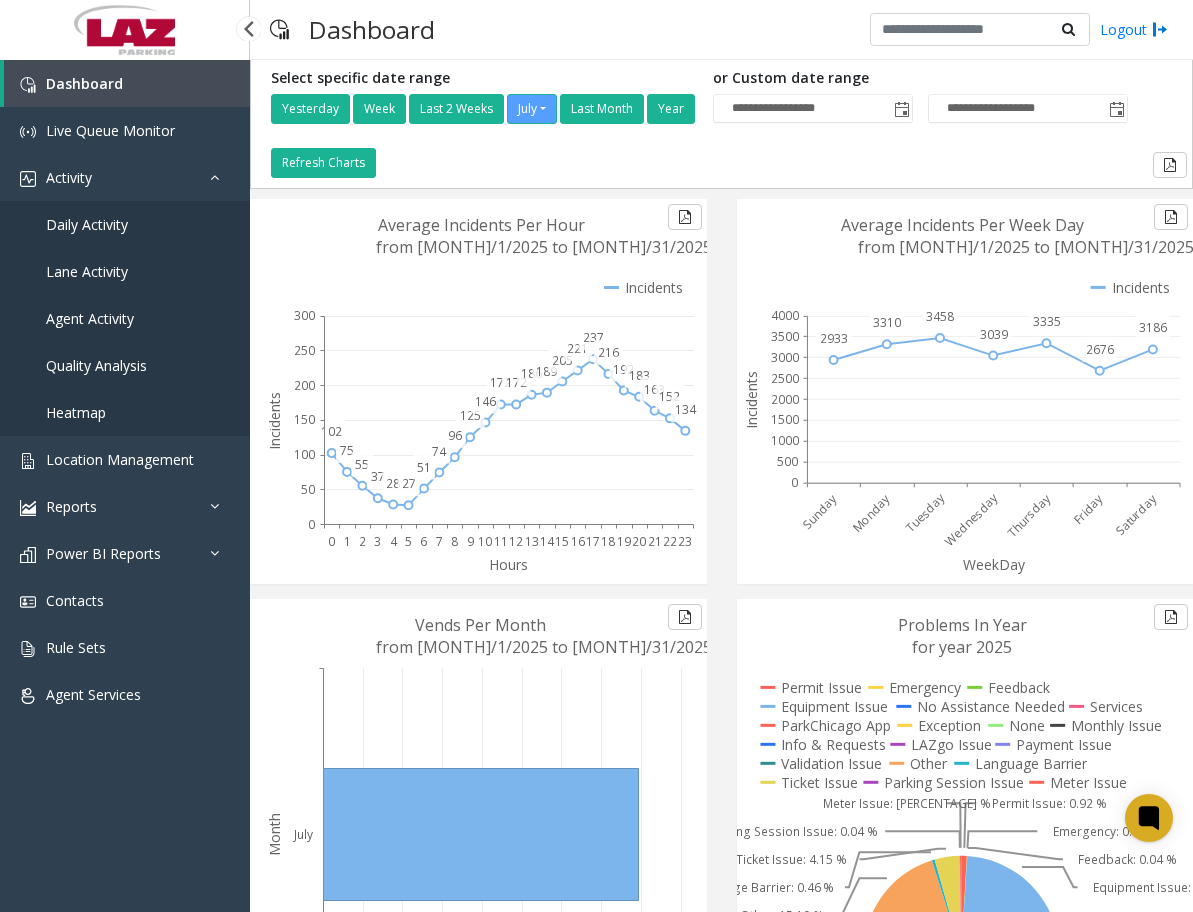 click on "Agent Activity" at bounding box center [90, 318] 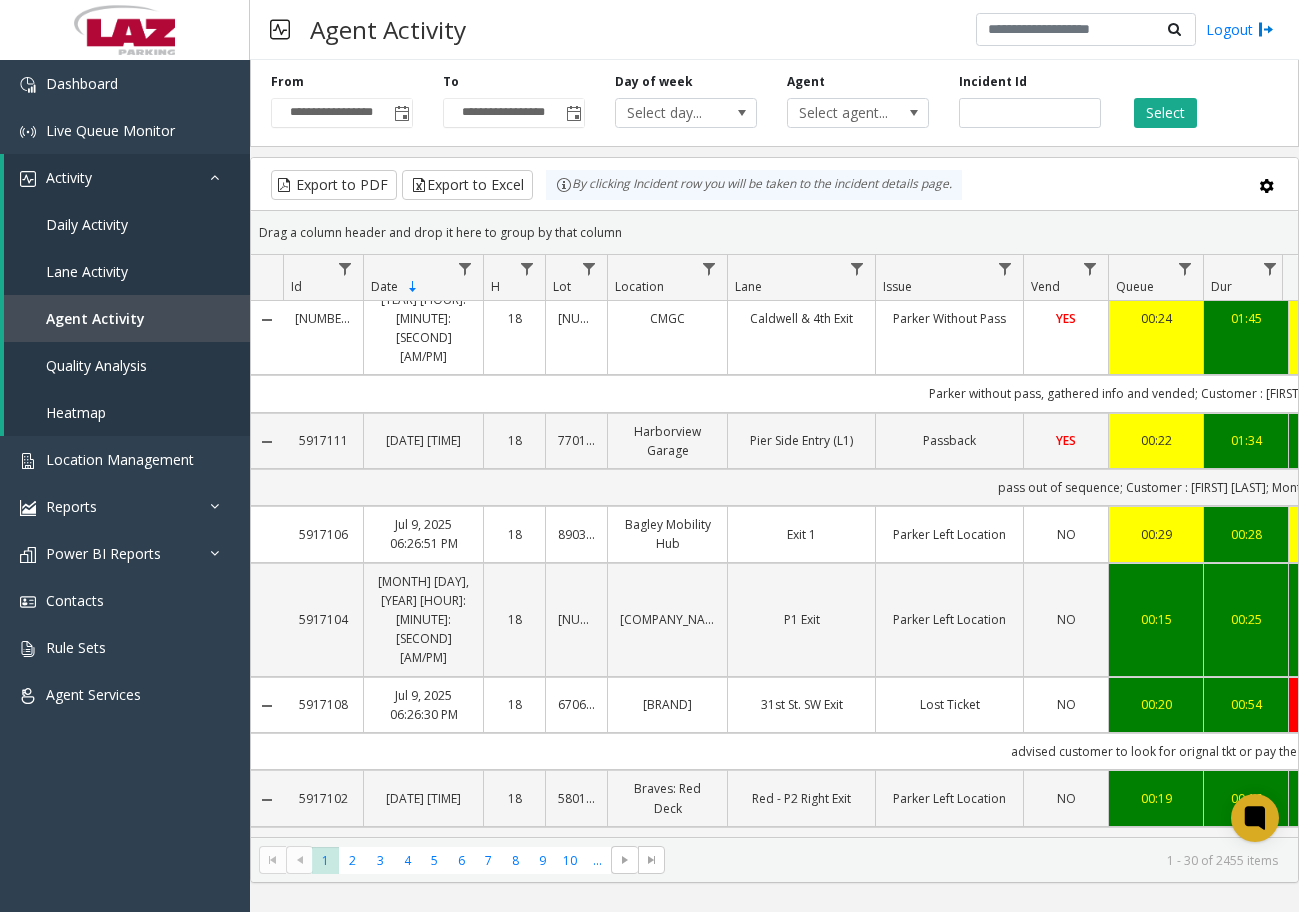 scroll, scrollTop: 2157, scrollLeft: 0, axis: vertical 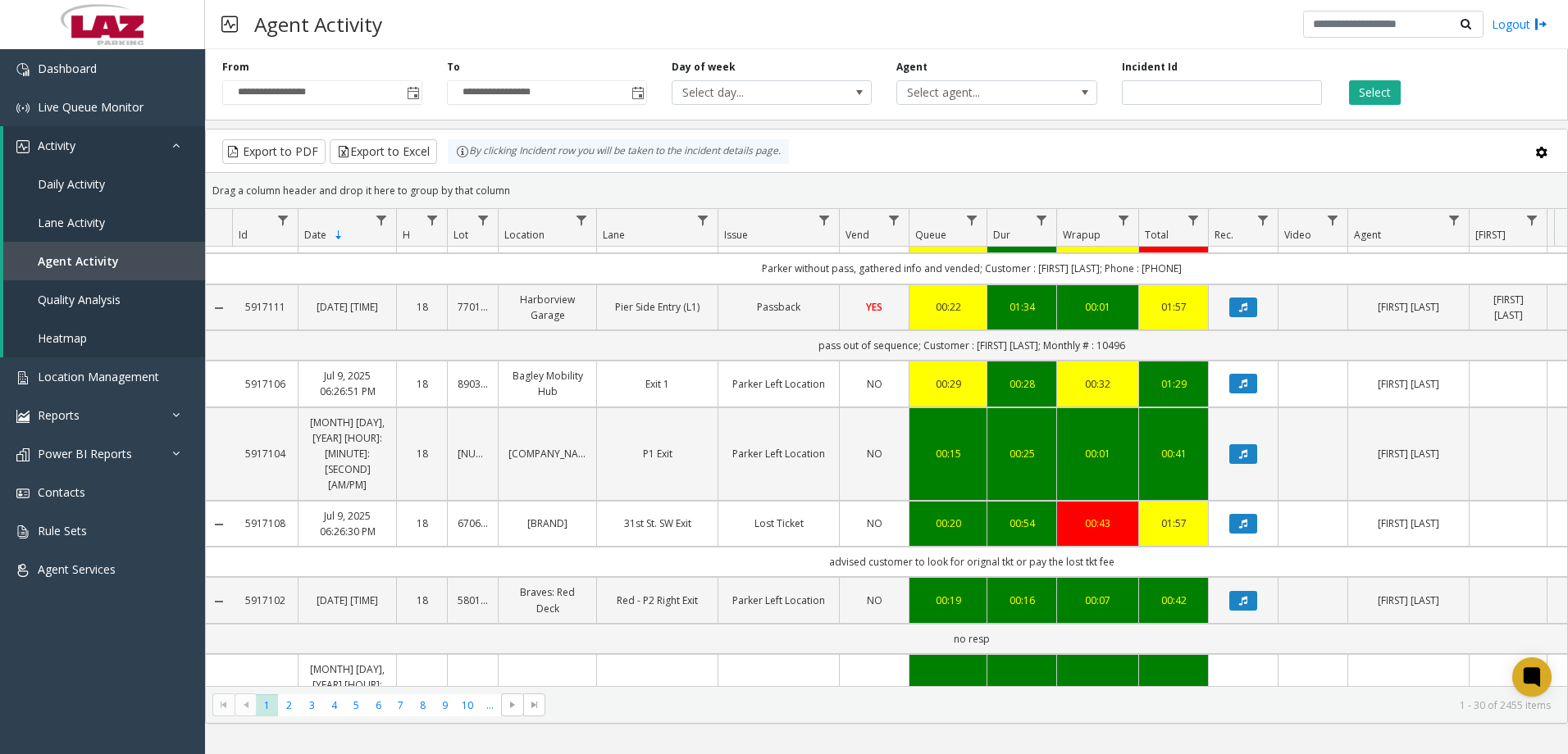 click at bounding box center (1243, 779) 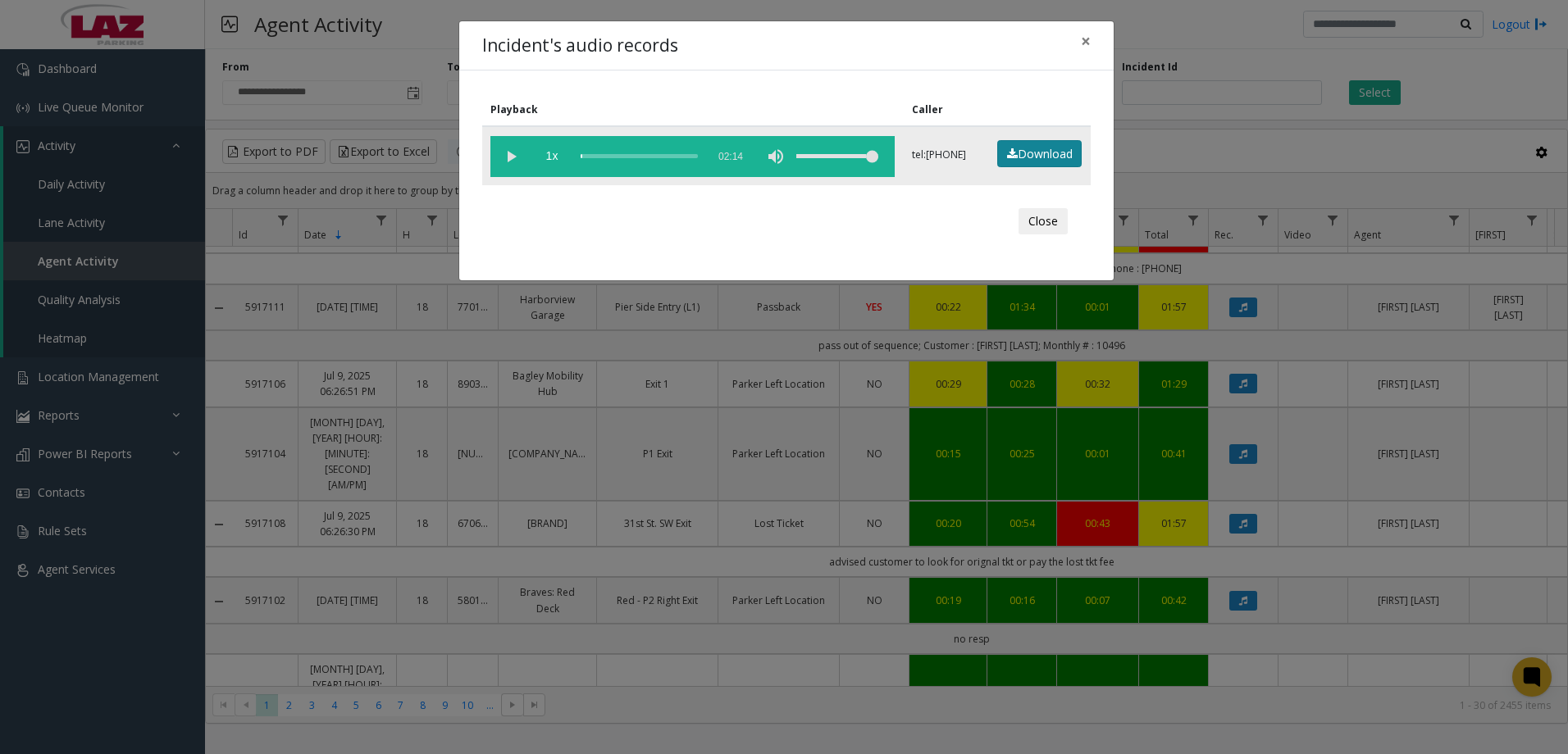click on "Download" at bounding box center [1039, 154] 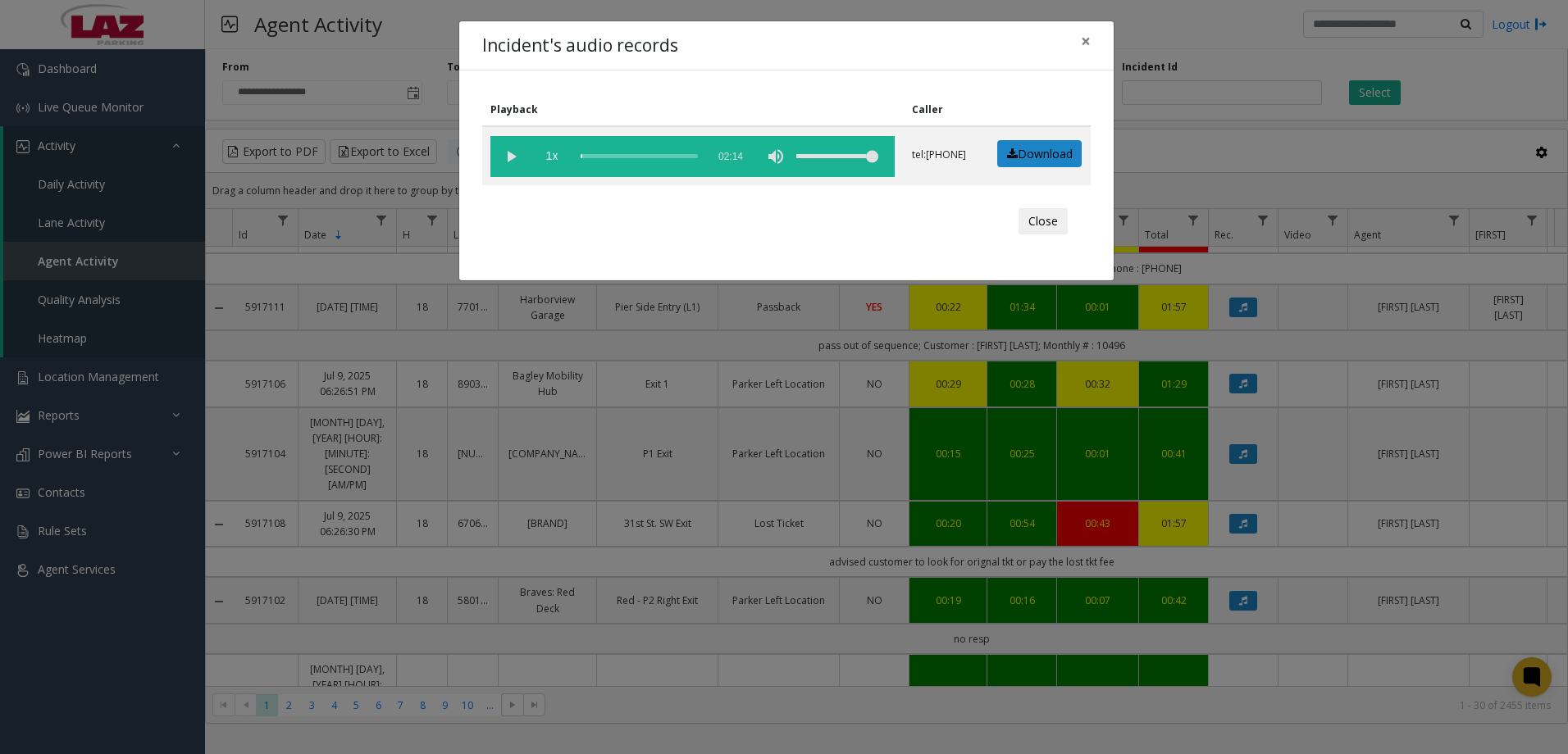 click on "Close" at bounding box center [1043, 221] 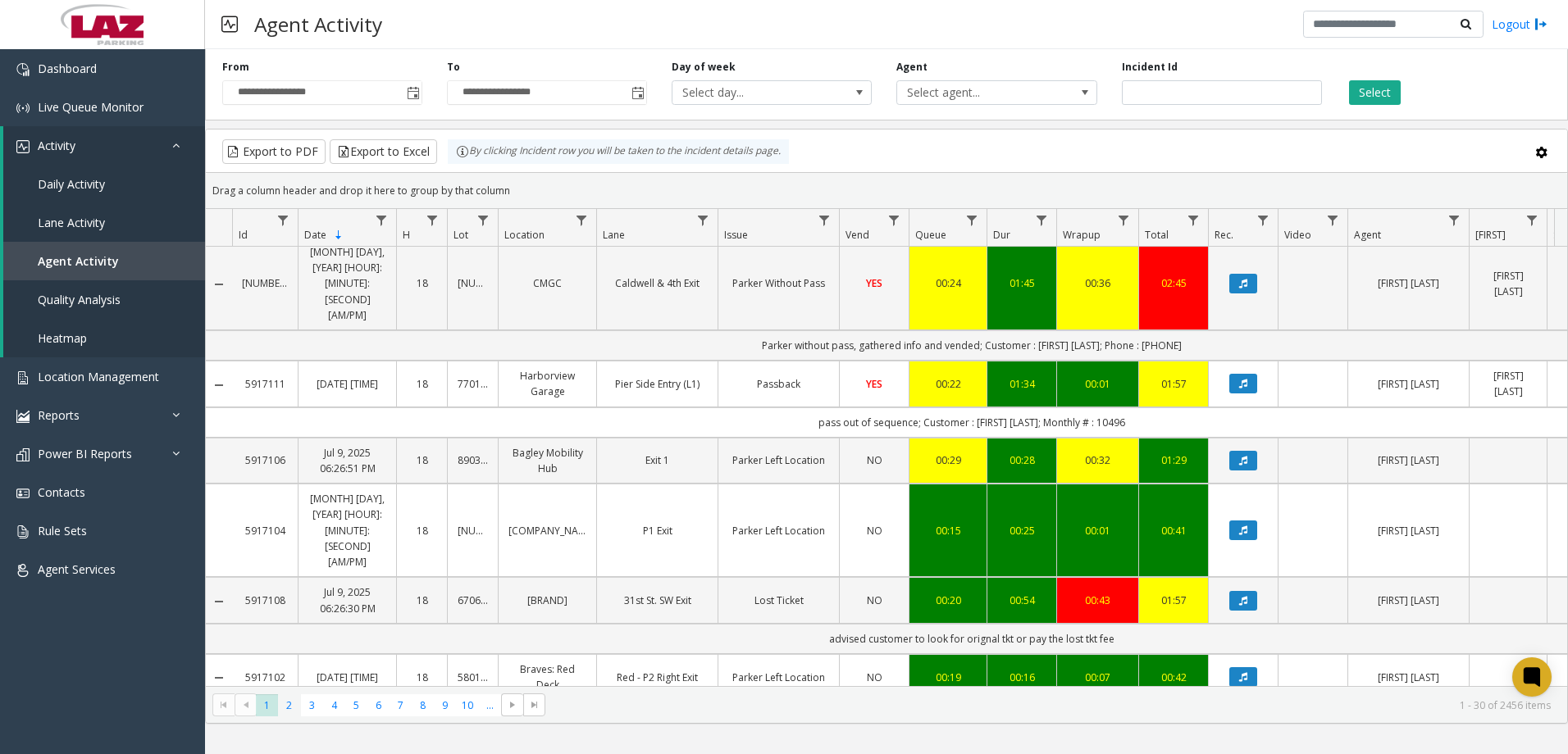 click on "2" at bounding box center [289, 705] 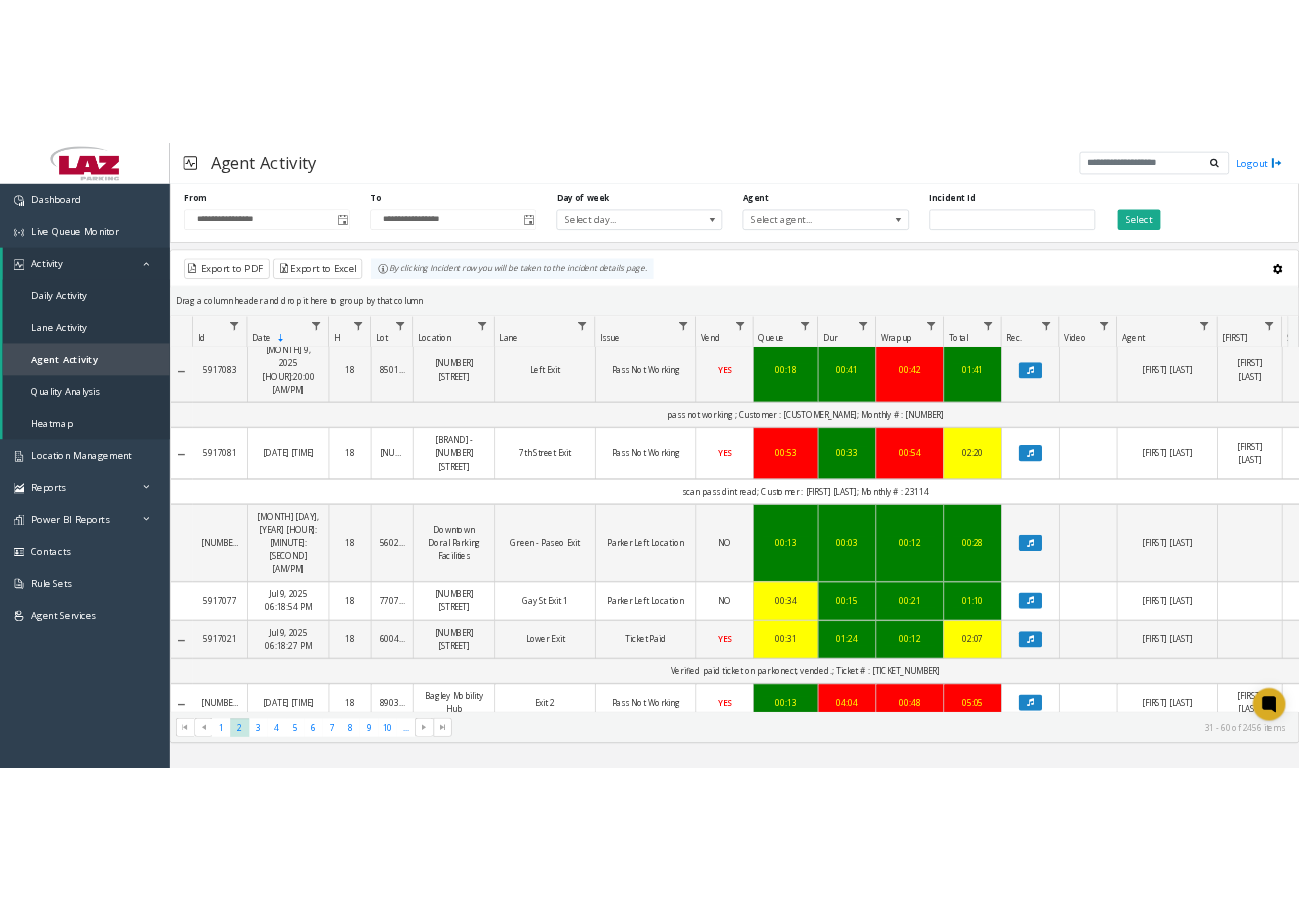 scroll, scrollTop: 2232, scrollLeft: 0, axis: vertical 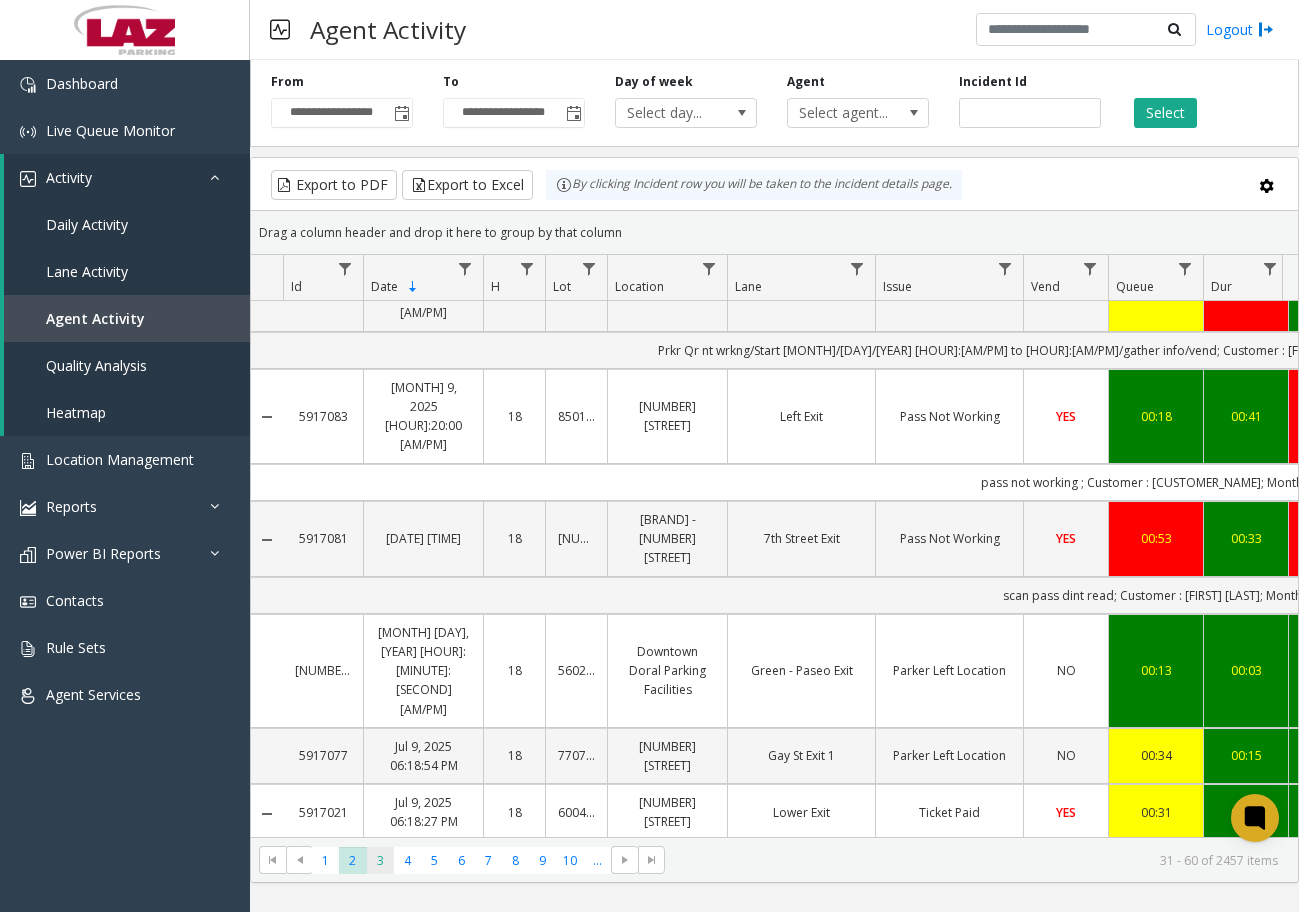 click on "3" at bounding box center (380, 860) 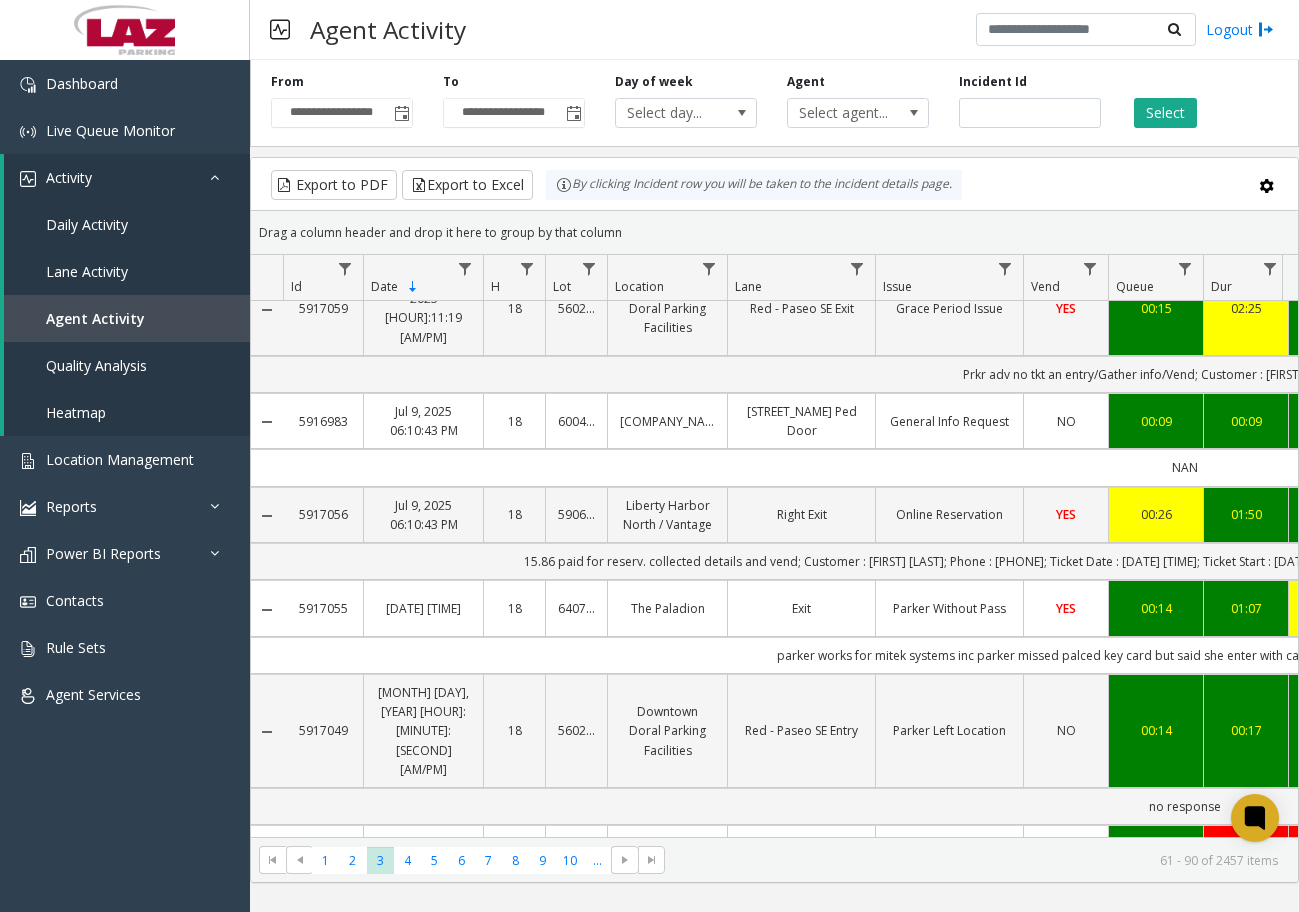 scroll, scrollTop: 2213, scrollLeft: 0, axis: vertical 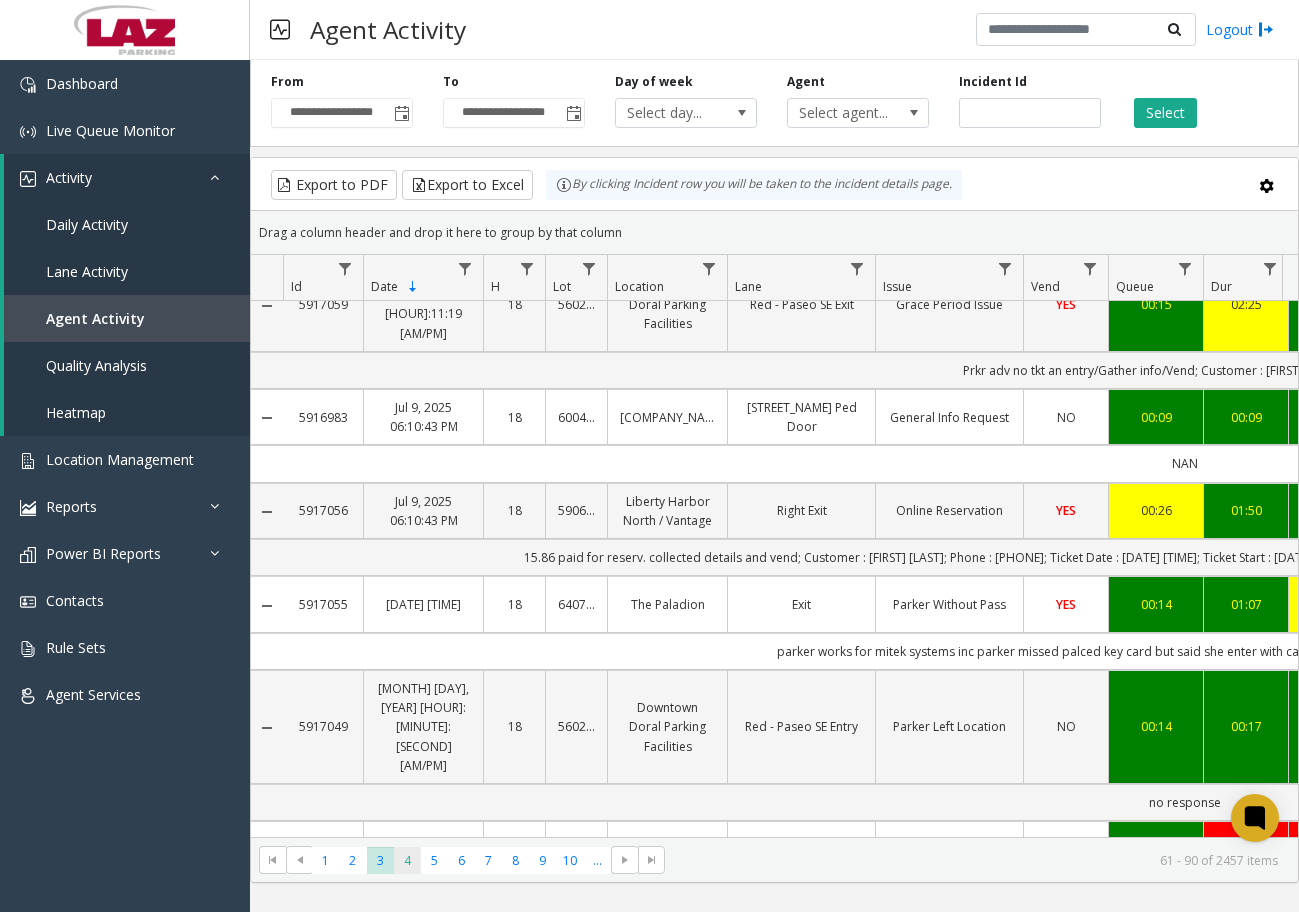 click on "4" at bounding box center (407, 860) 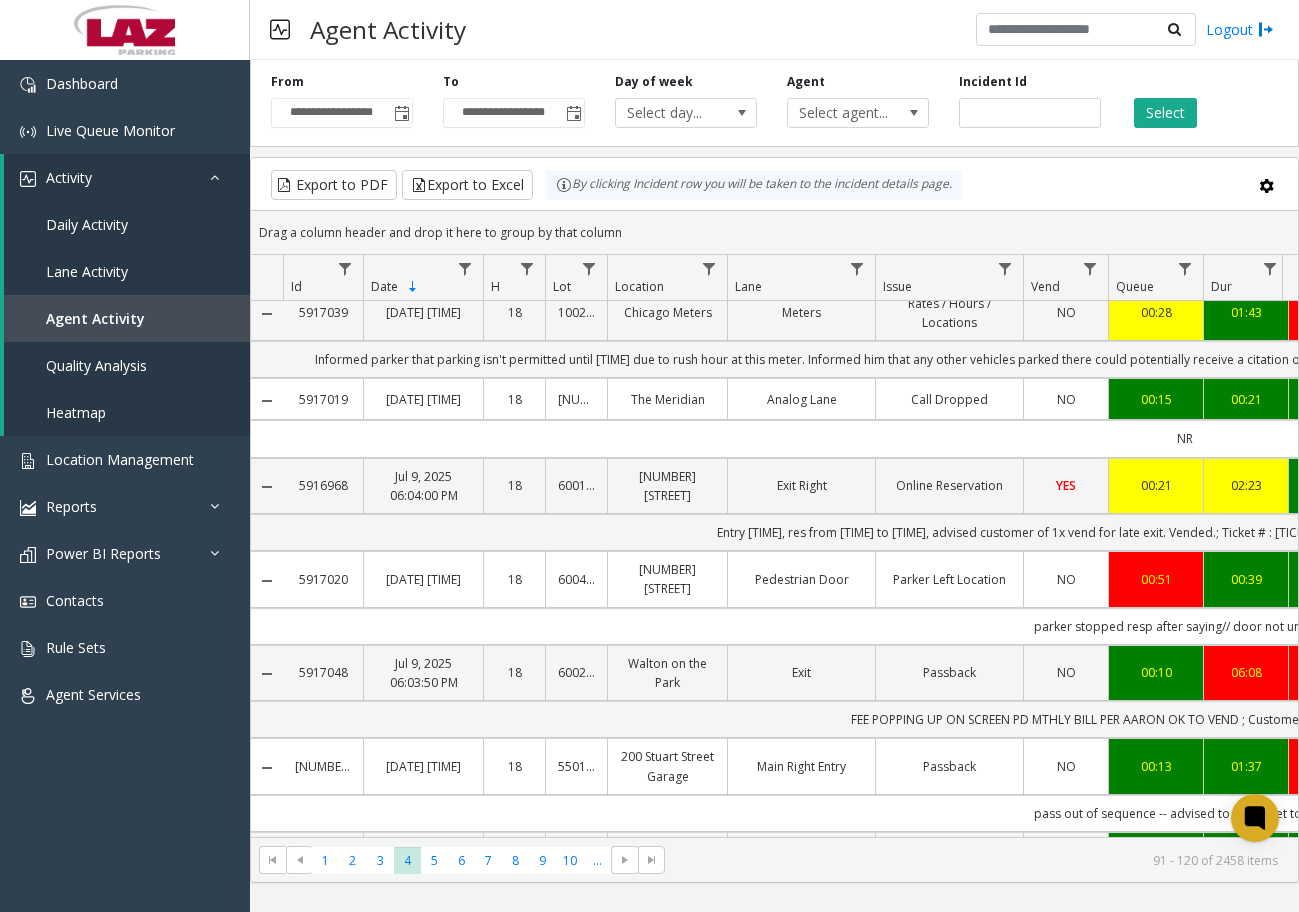 scroll, scrollTop: 2176, scrollLeft: 0, axis: vertical 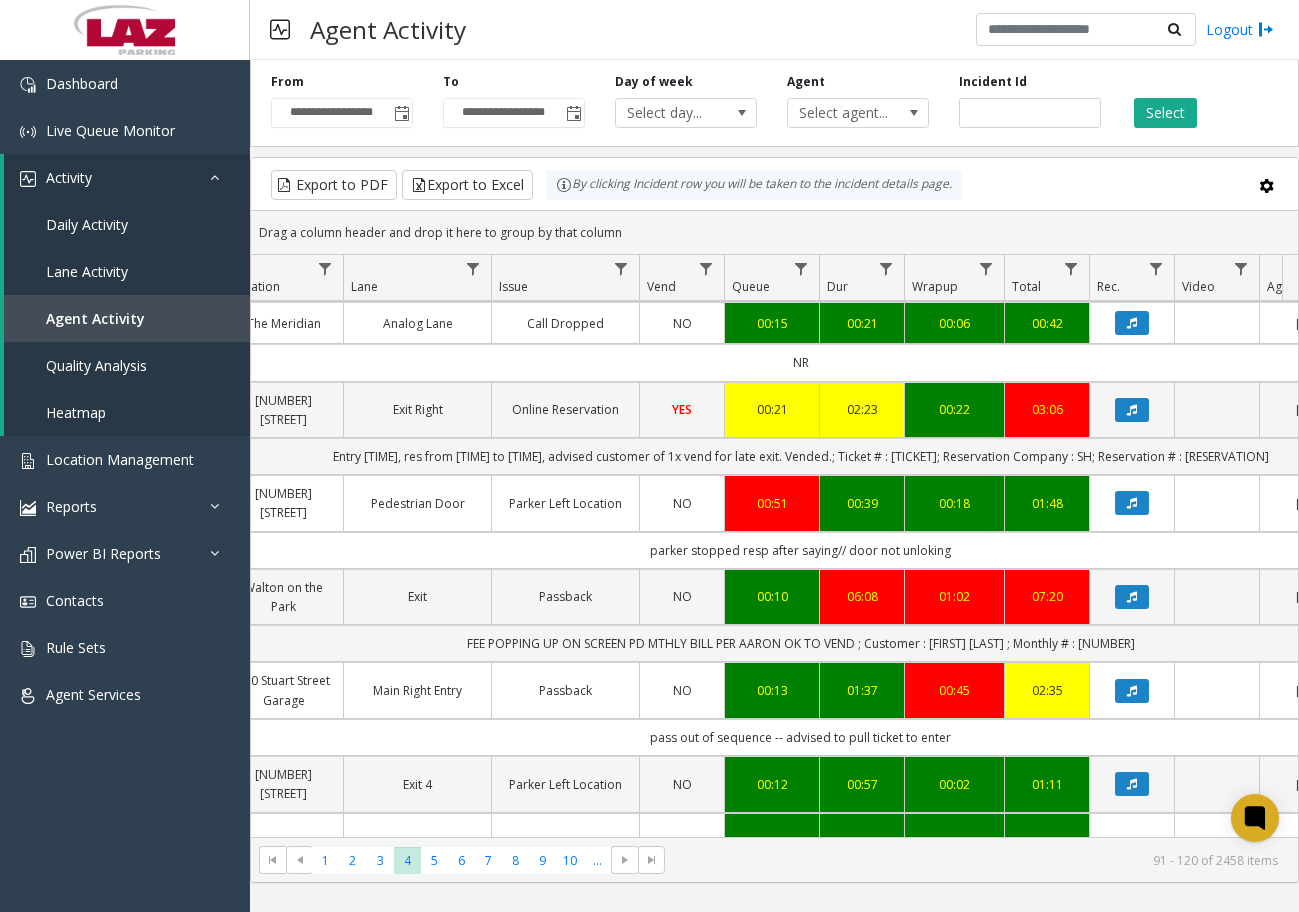 click at bounding box center [1132, 1180] 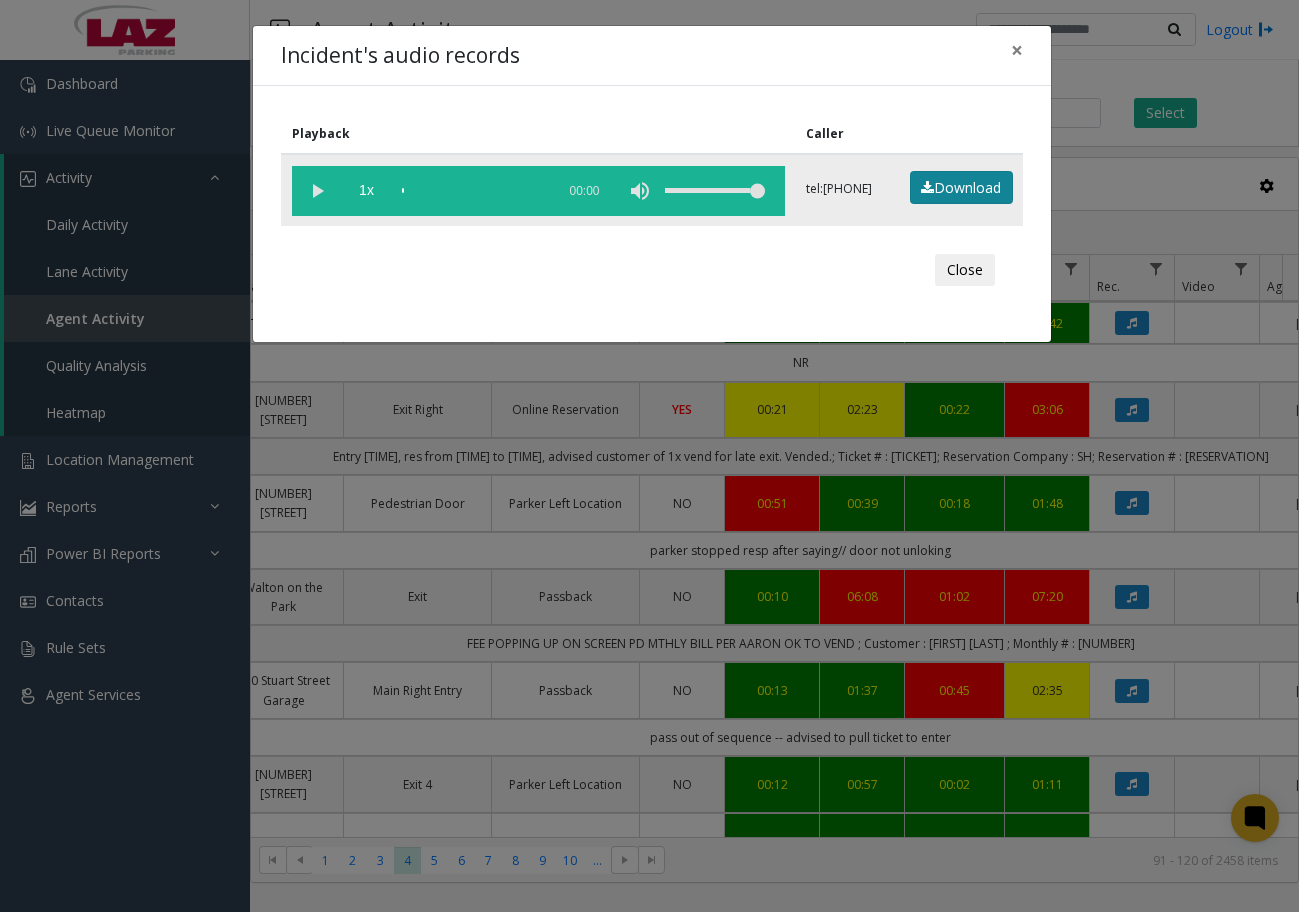 click on "Download" at bounding box center (961, 188) 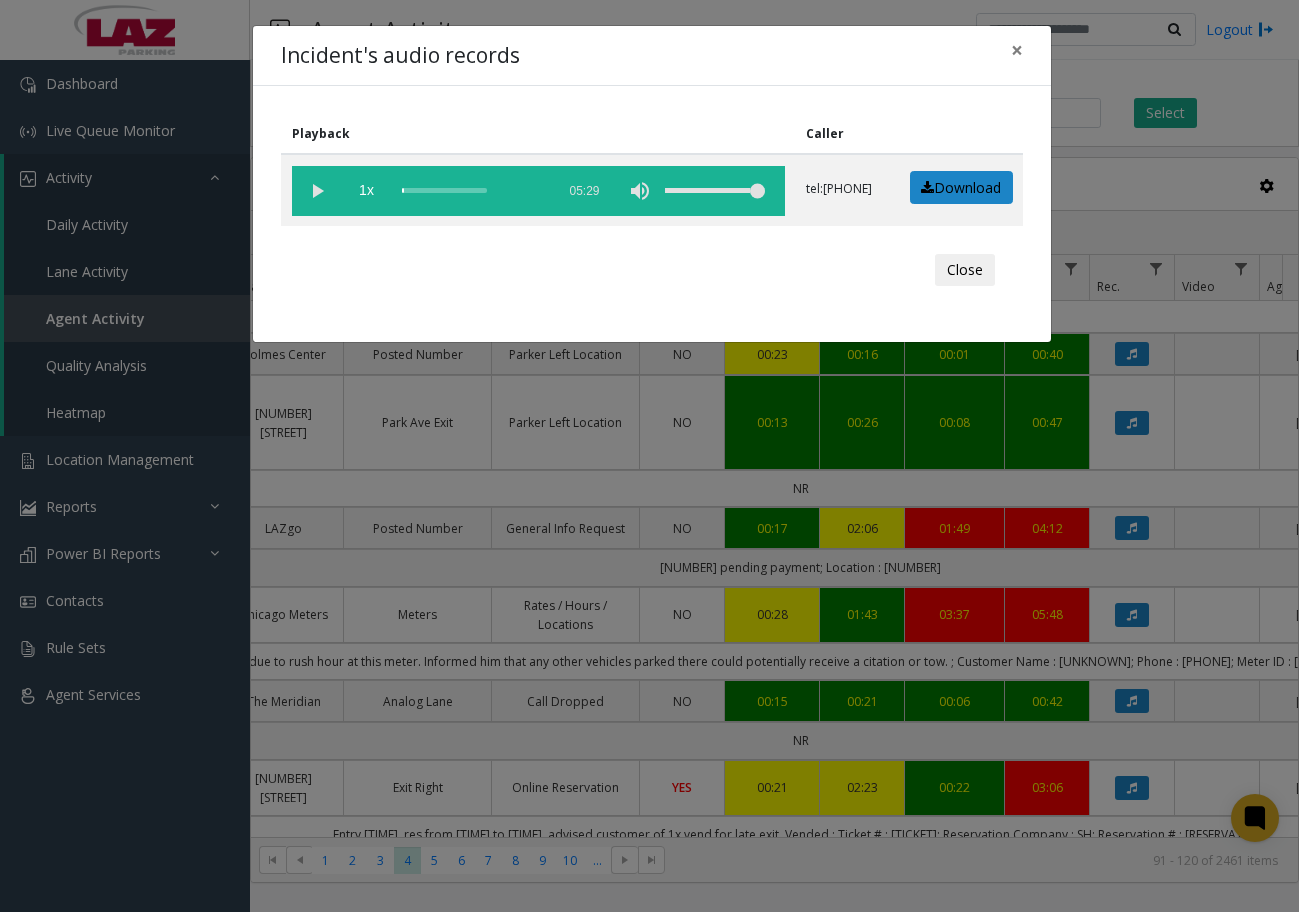 drag, startPoint x: 758, startPoint y: 843, endPoint x: 951, endPoint y: 339, distance: 539.6897 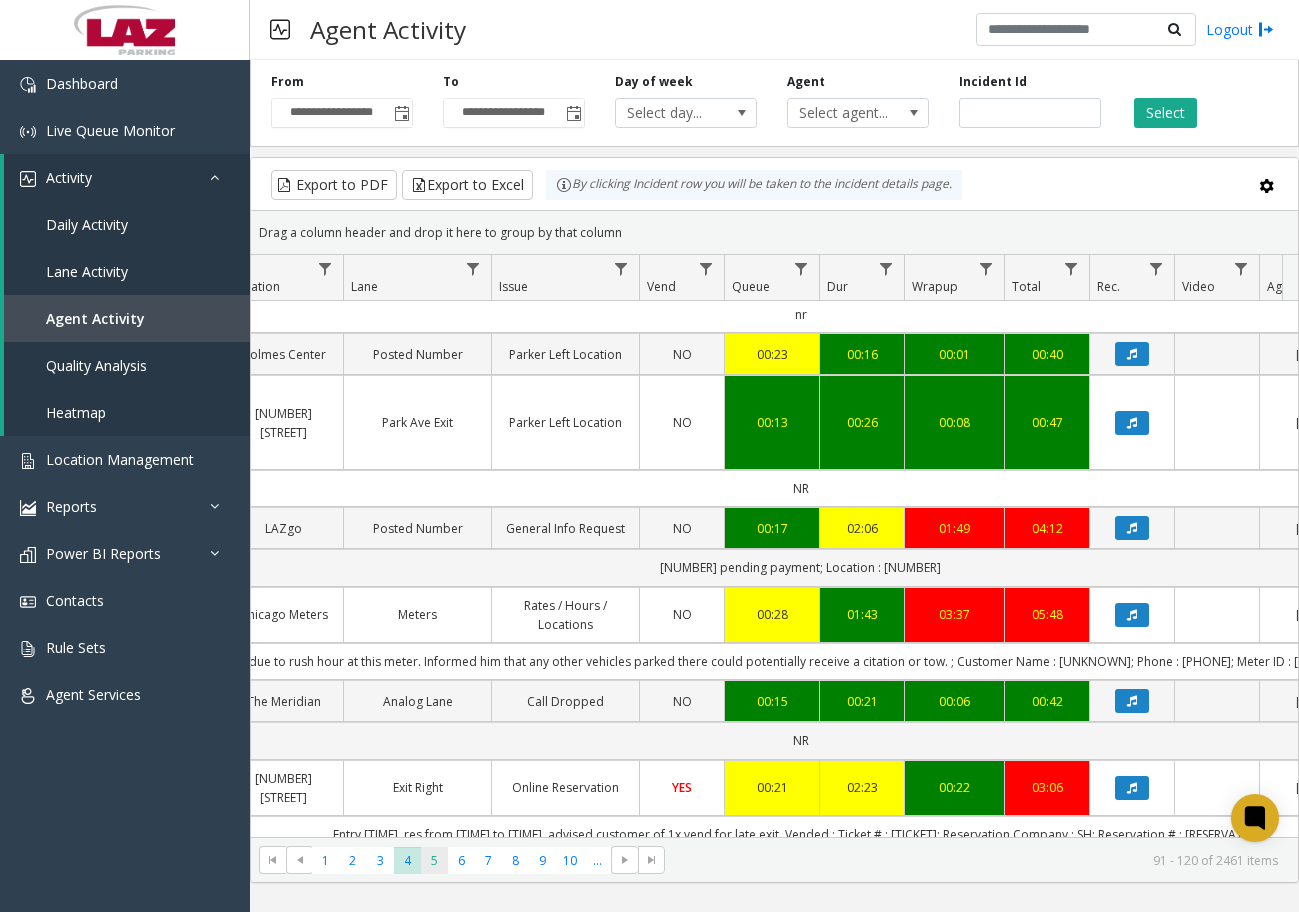 click on "5" at bounding box center (434, 860) 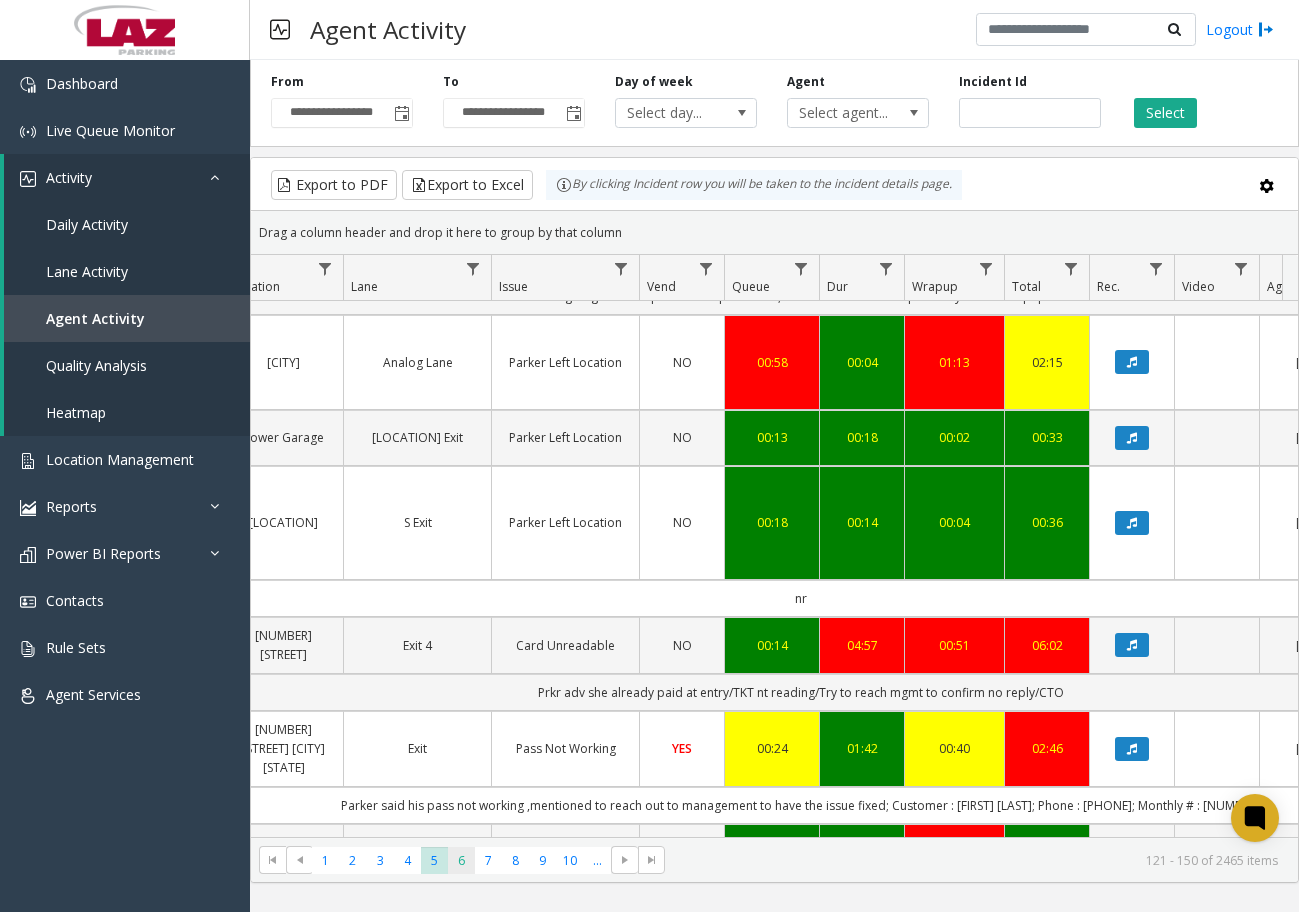 click on "6" at bounding box center (461, 860) 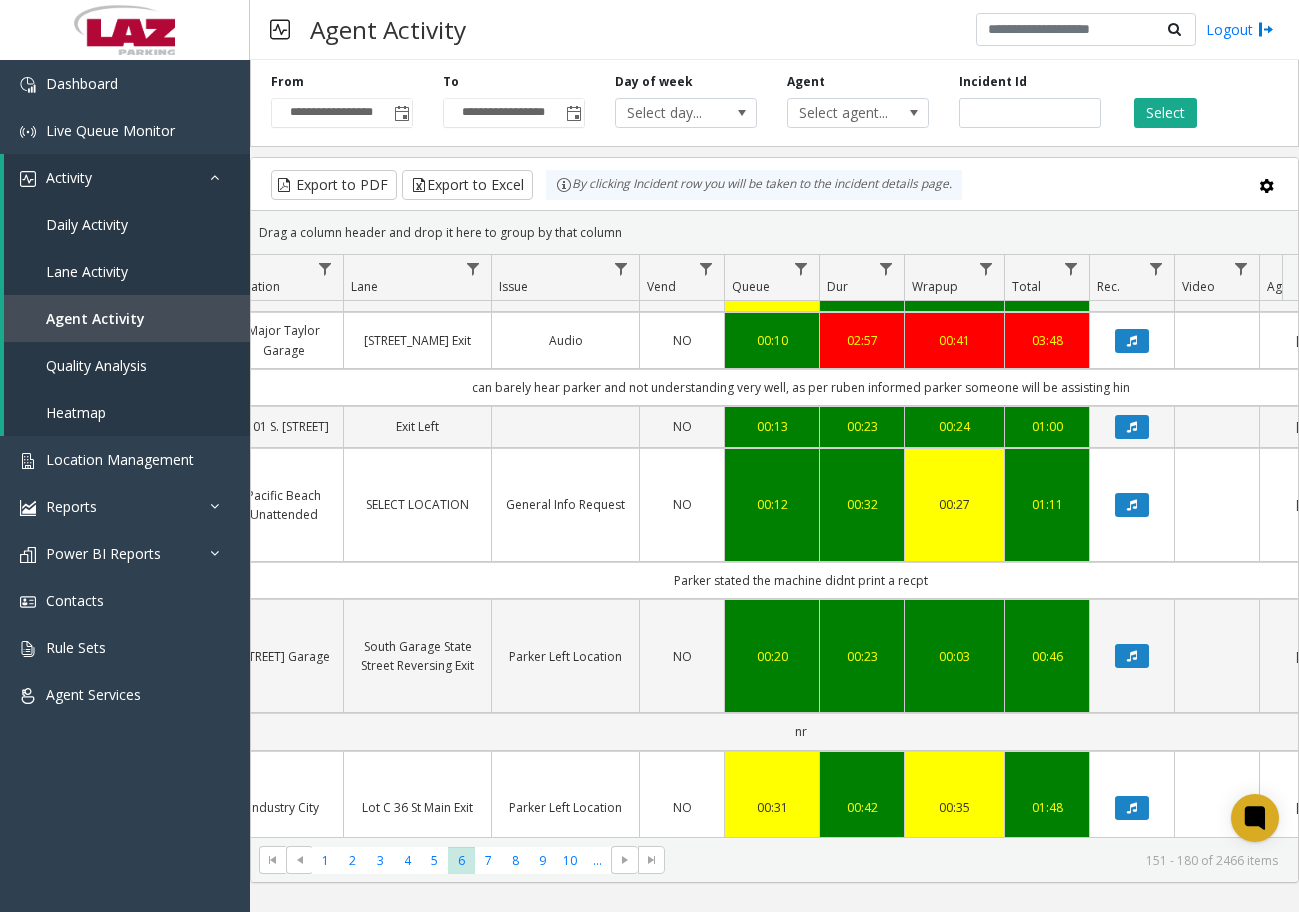 scroll, scrollTop: 2102, scrollLeft: 384, axis: both 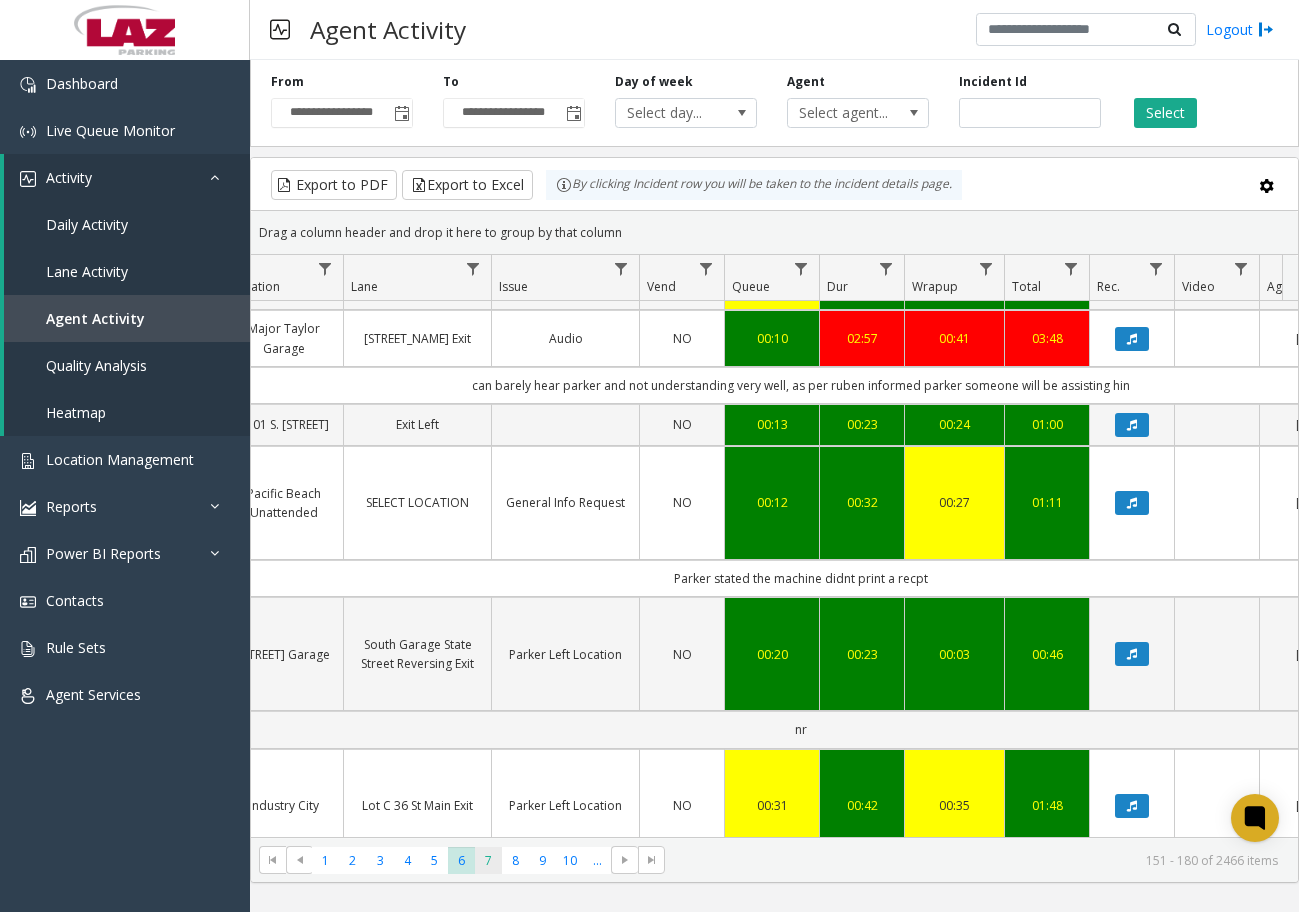 click on "7" at bounding box center [488, 860] 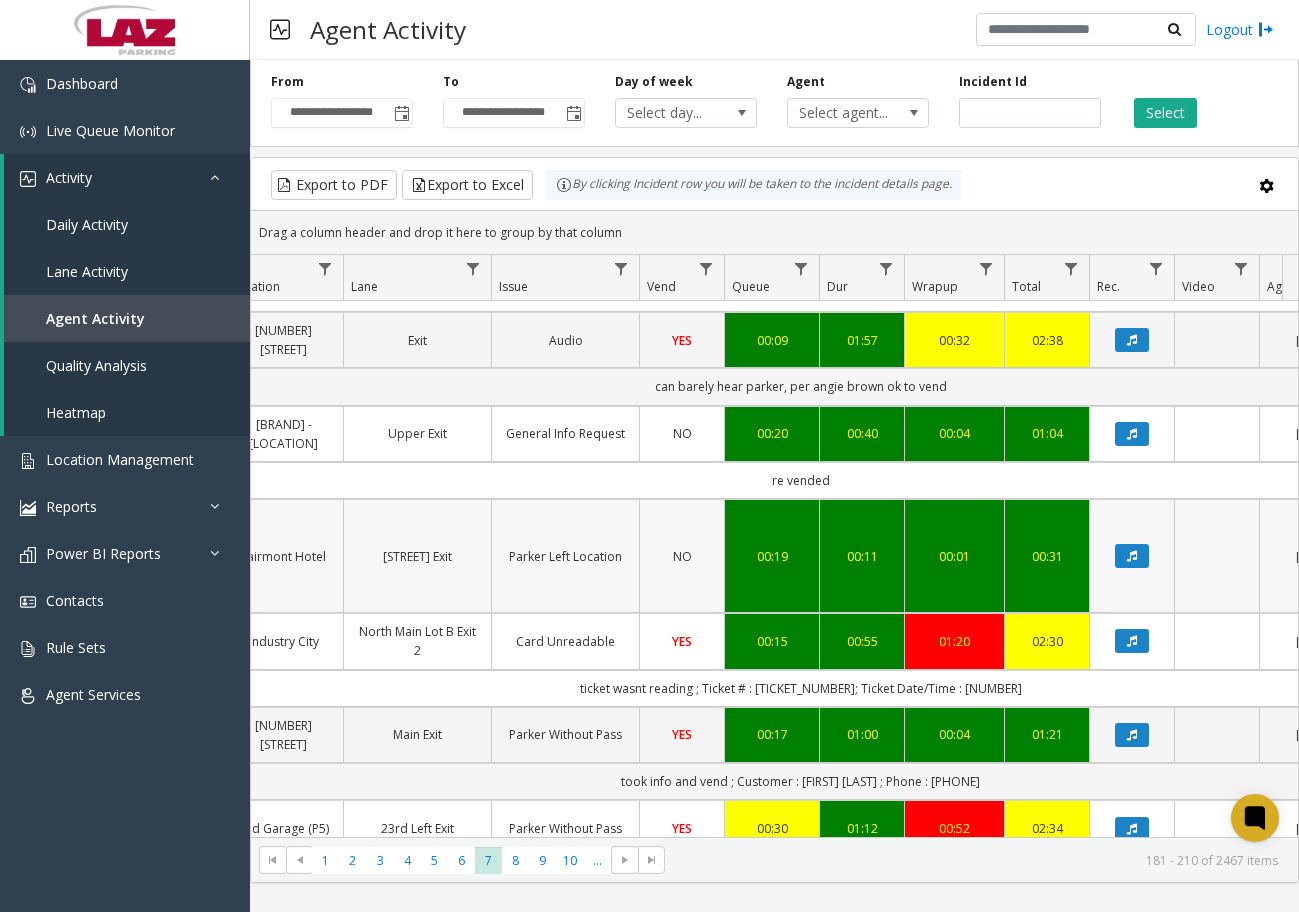 scroll, scrollTop: 300, scrollLeft: 384, axis: both 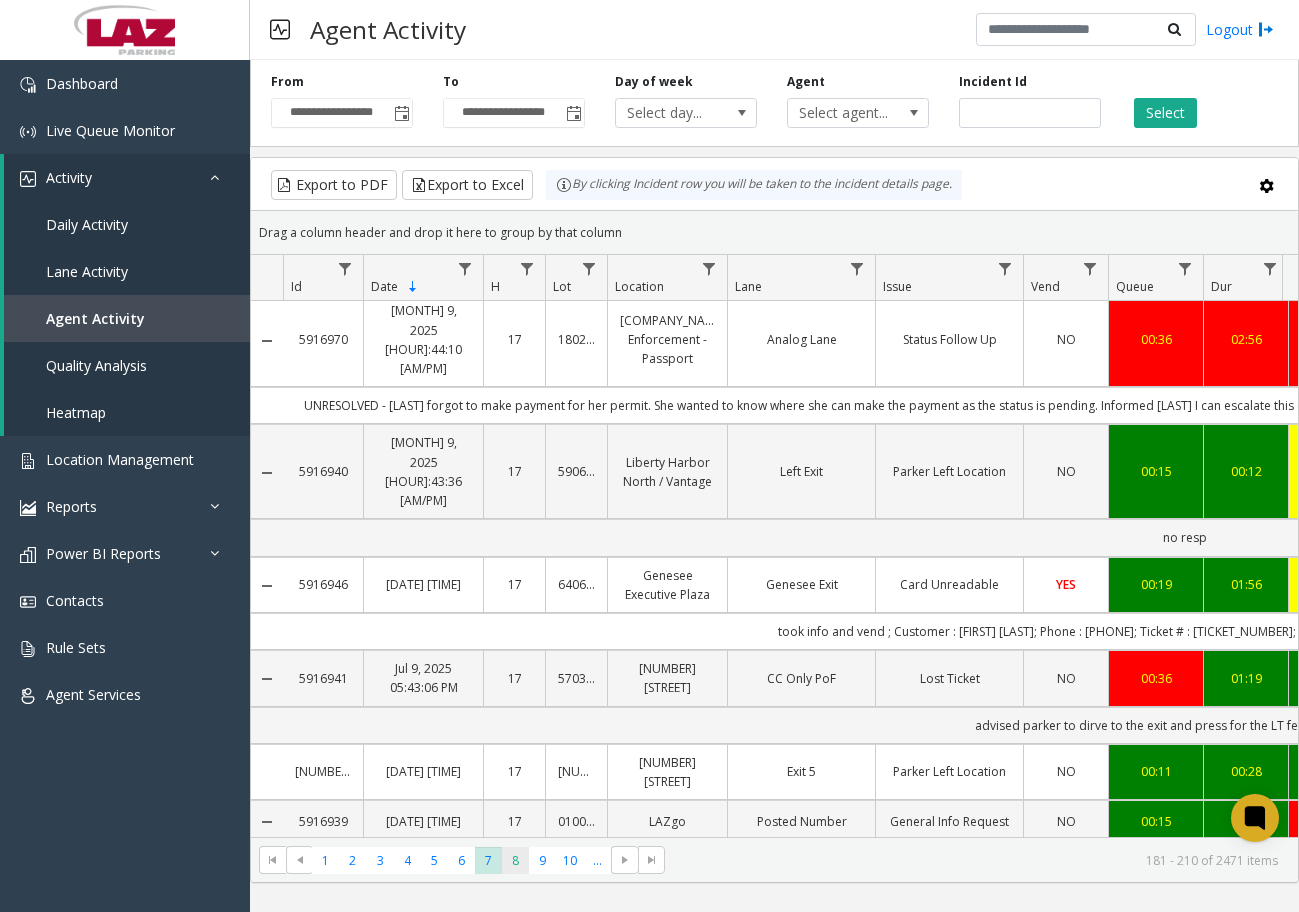 click on "8" at bounding box center [515, 860] 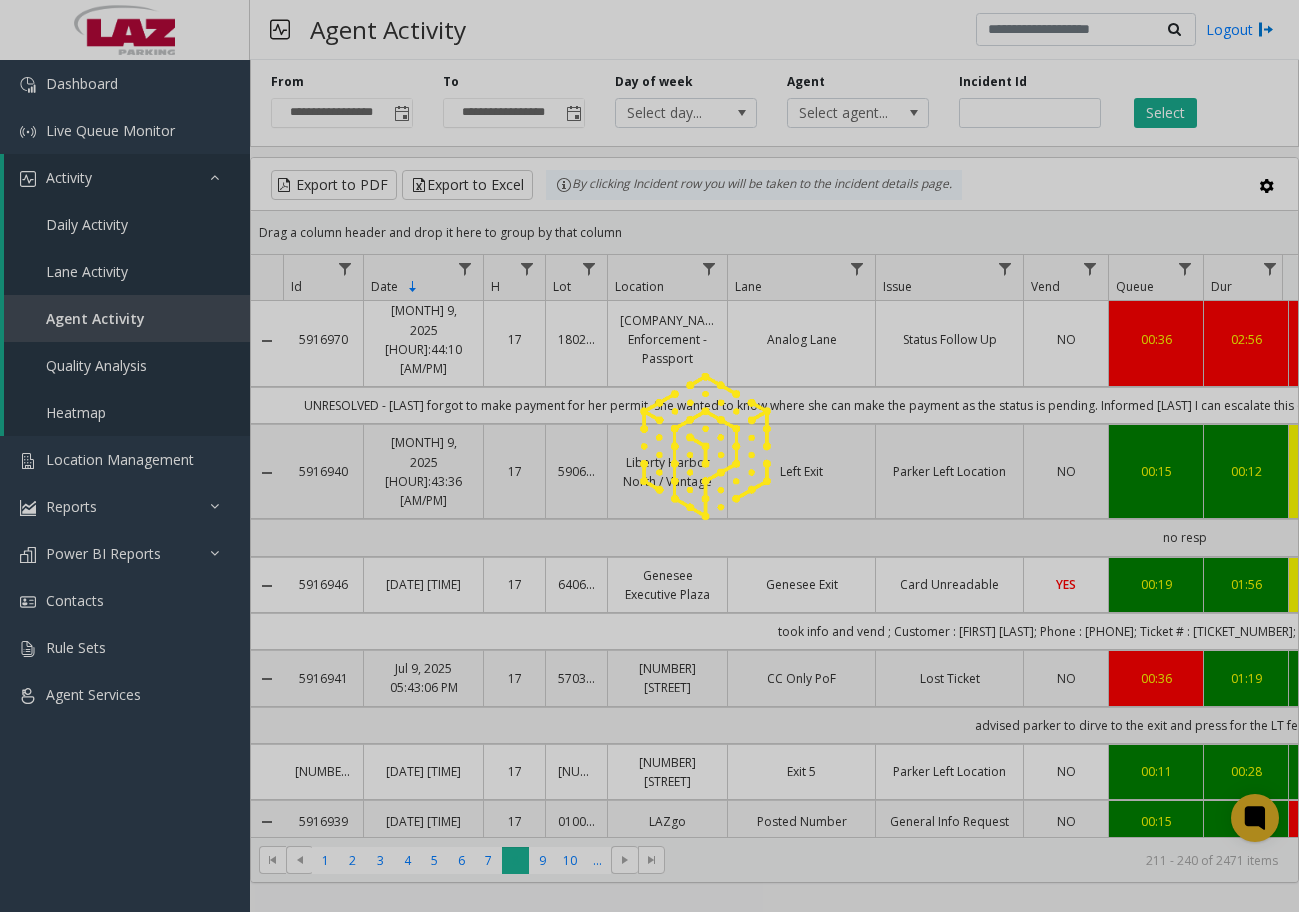 scroll, scrollTop: 0, scrollLeft: 0, axis: both 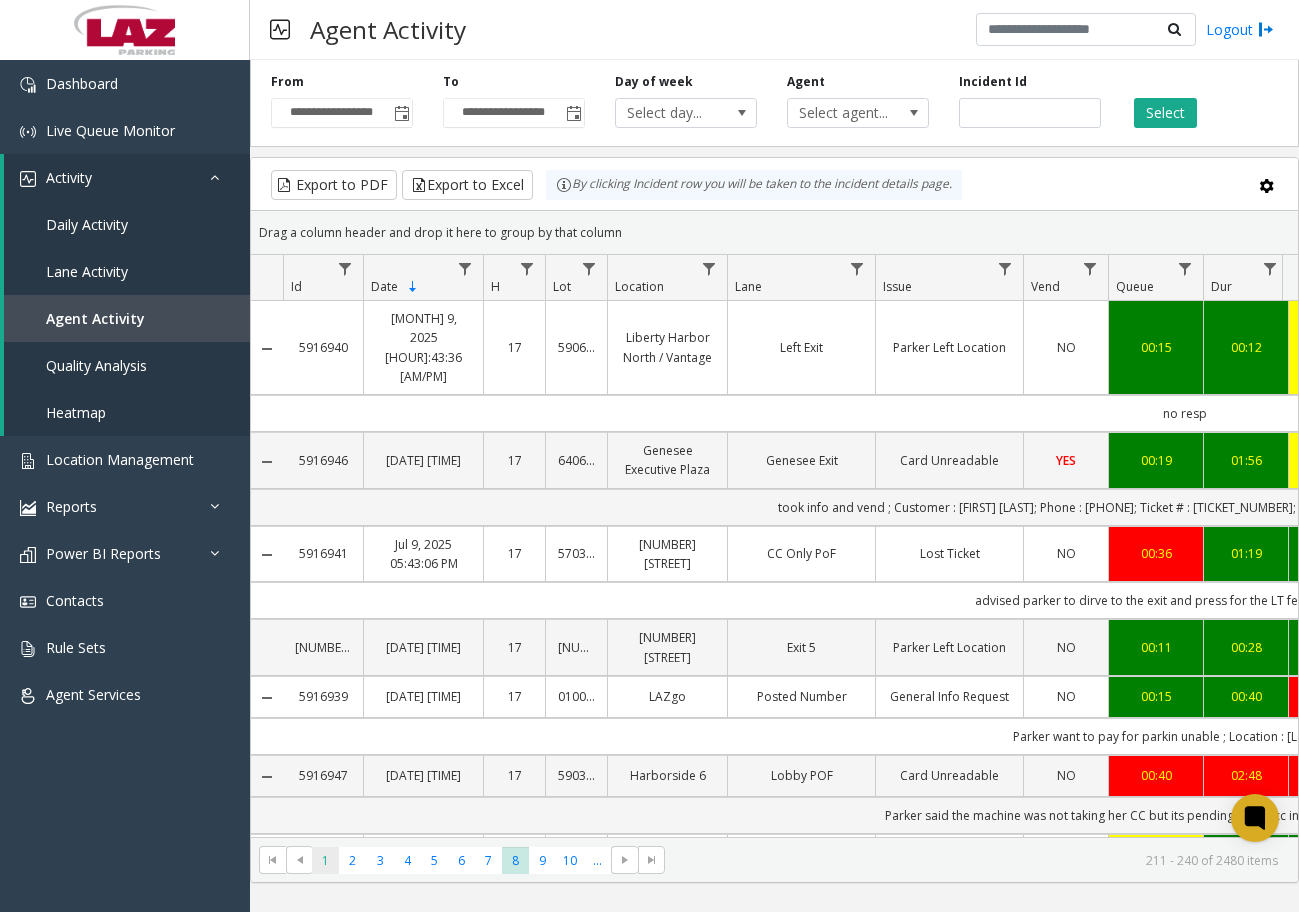 click on "1" at bounding box center [325, 860] 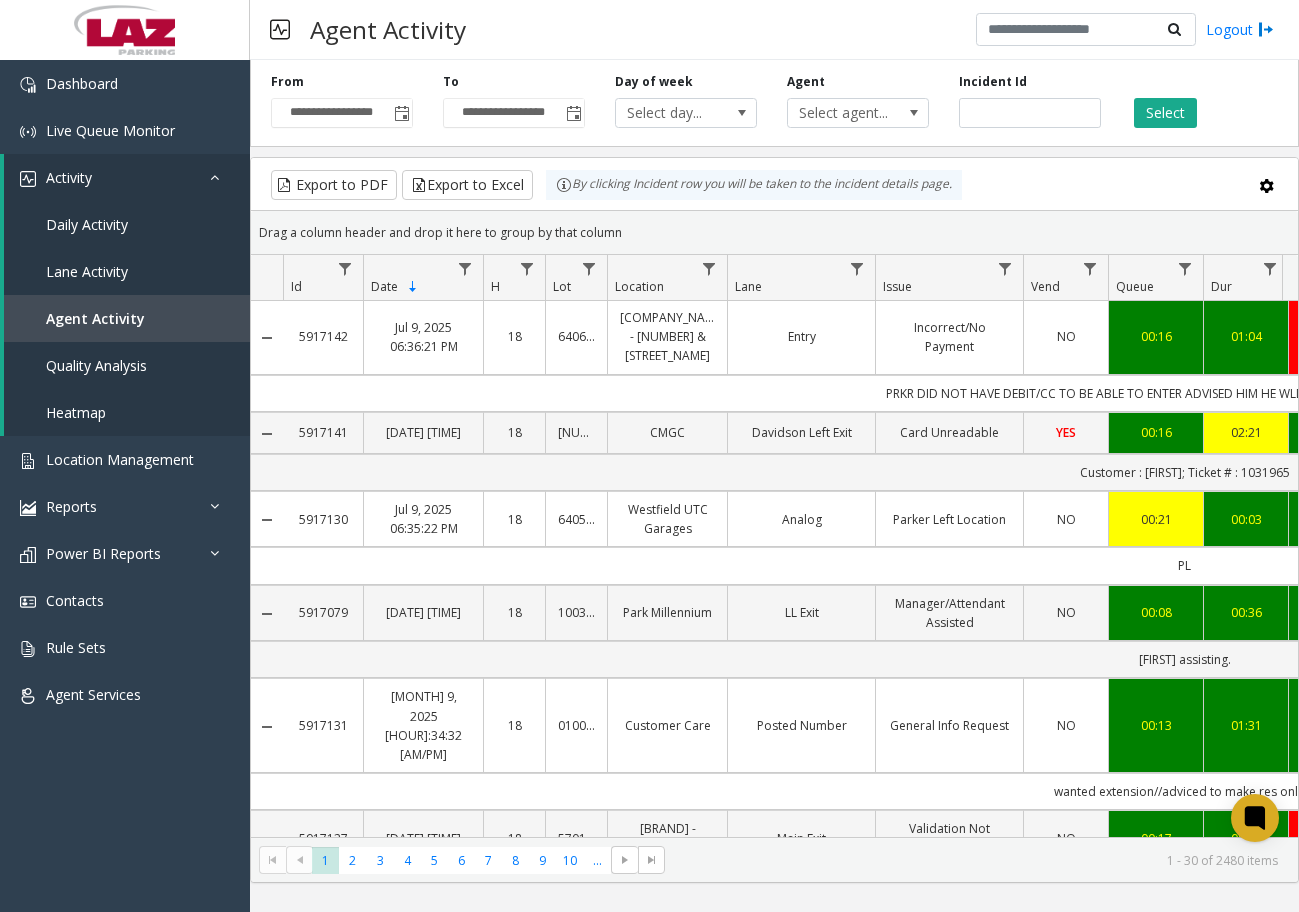scroll, scrollTop: 2249, scrollLeft: 0, axis: vertical 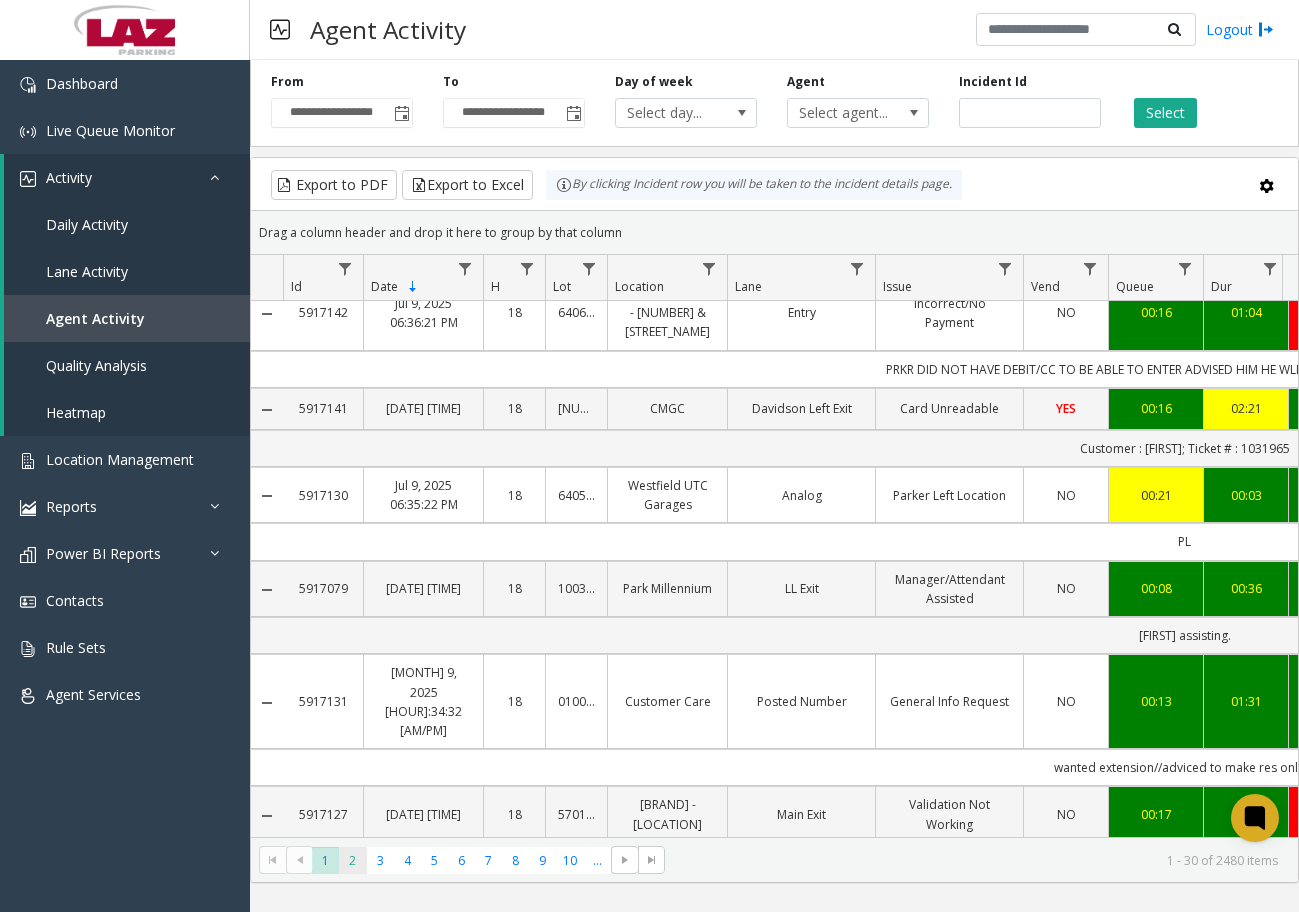 click on "2" at bounding box center [352, 860] 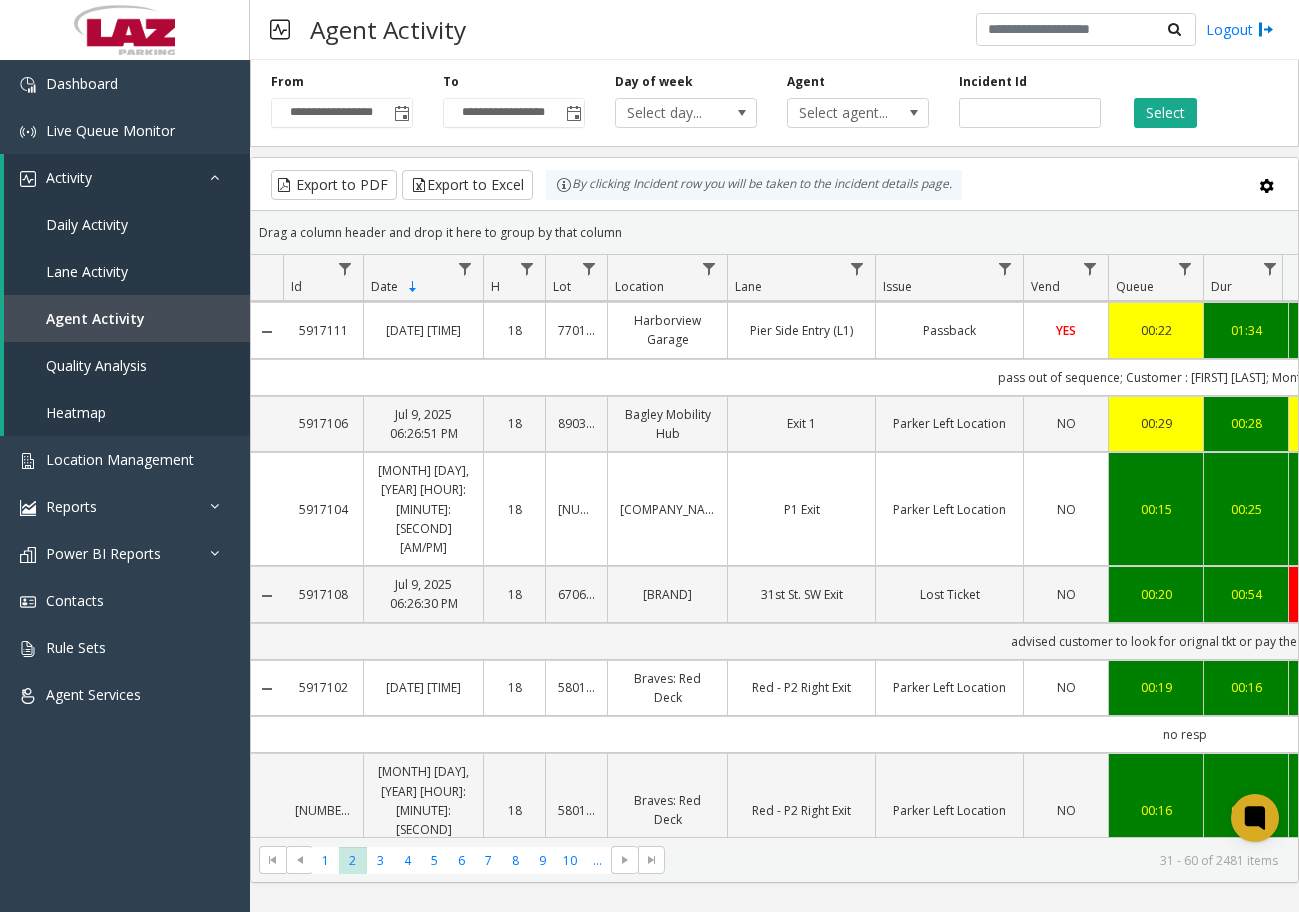 scroll, scrollTop: 1800, scrollLeft: 0, axis: vertical 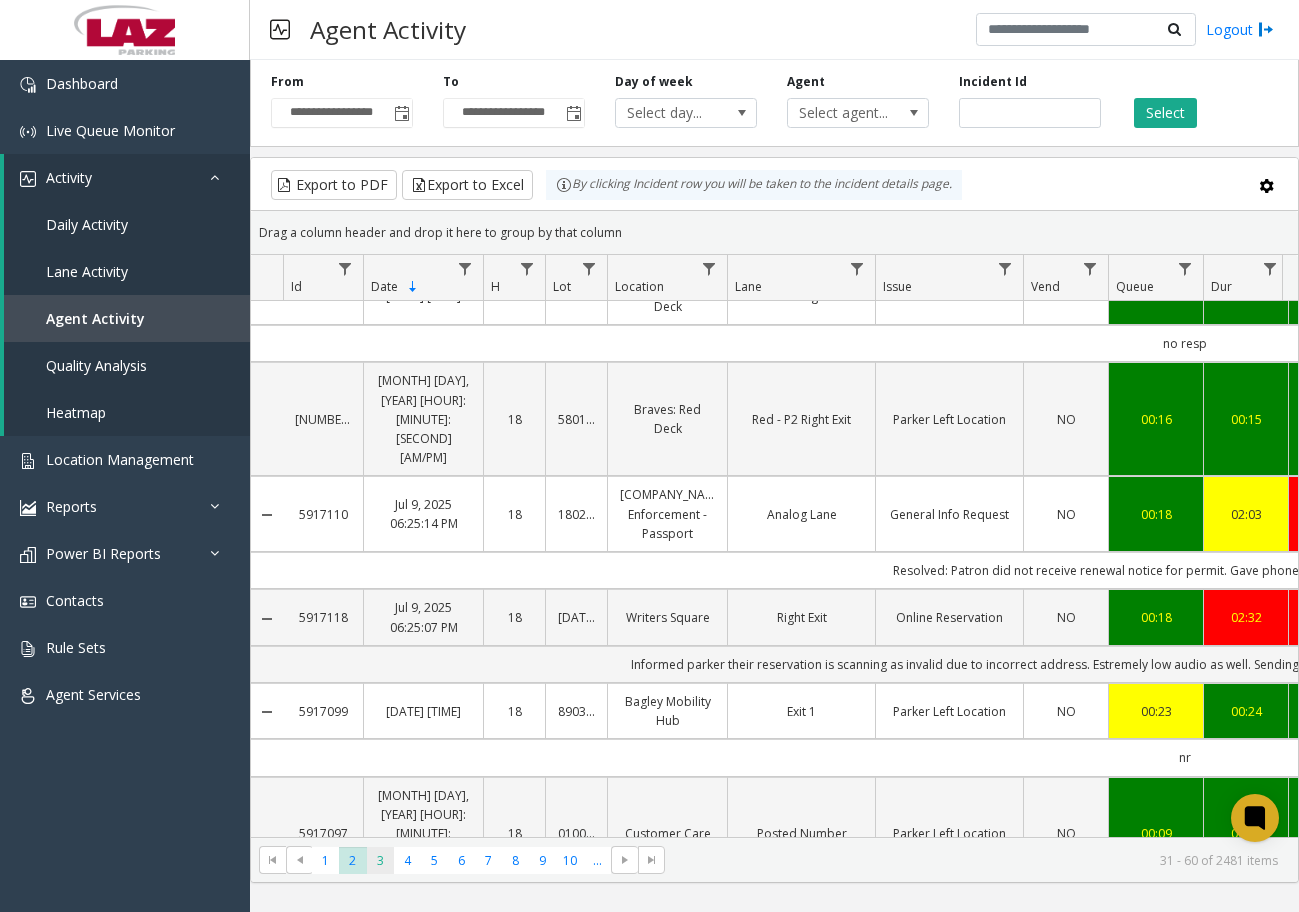 click on "3" at bounding box center [380, 860] 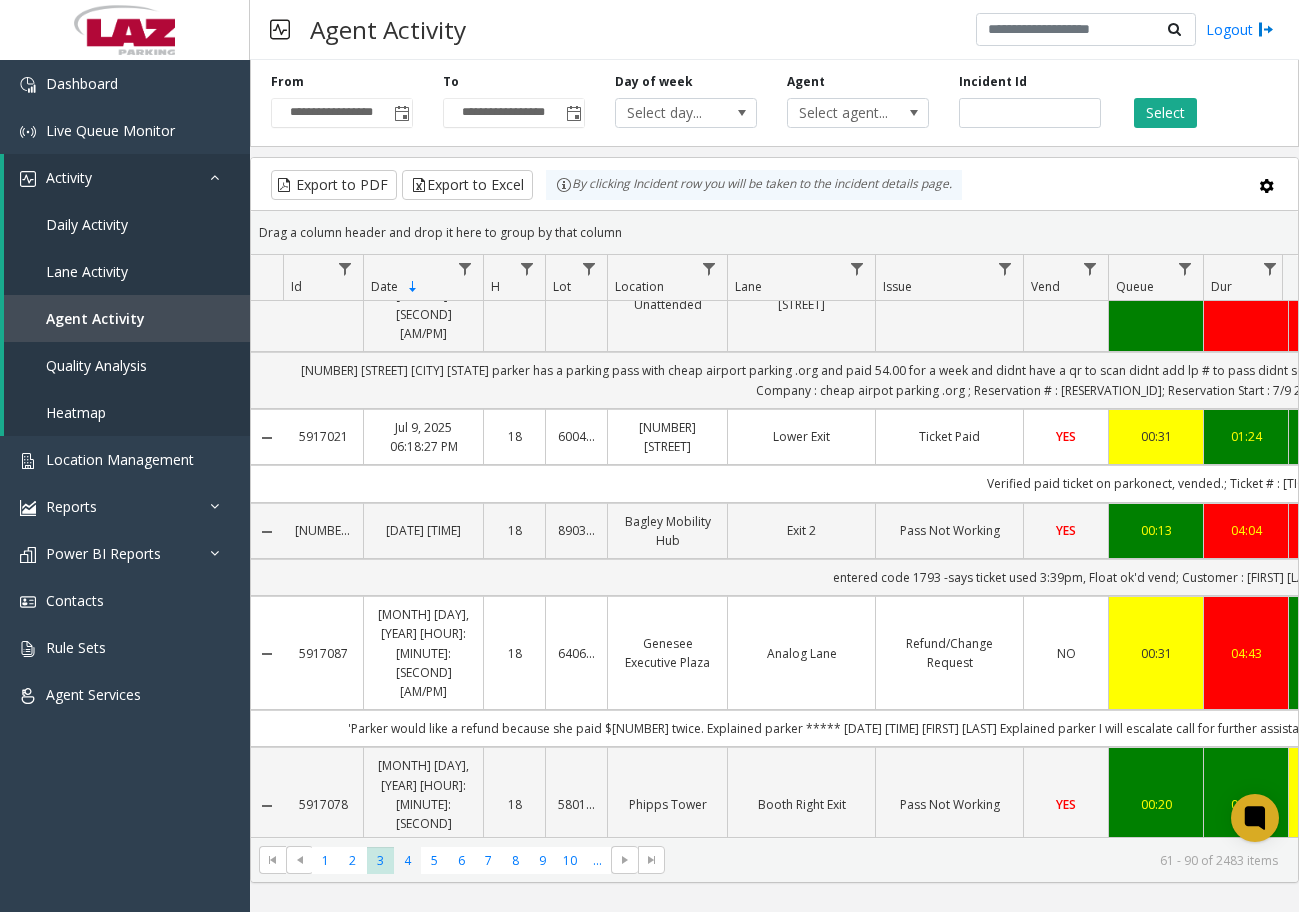 drag, startPoint x: 410, startPoint y: 862, endPoint x: 642, endPoint y: 699, distance: 283.5366 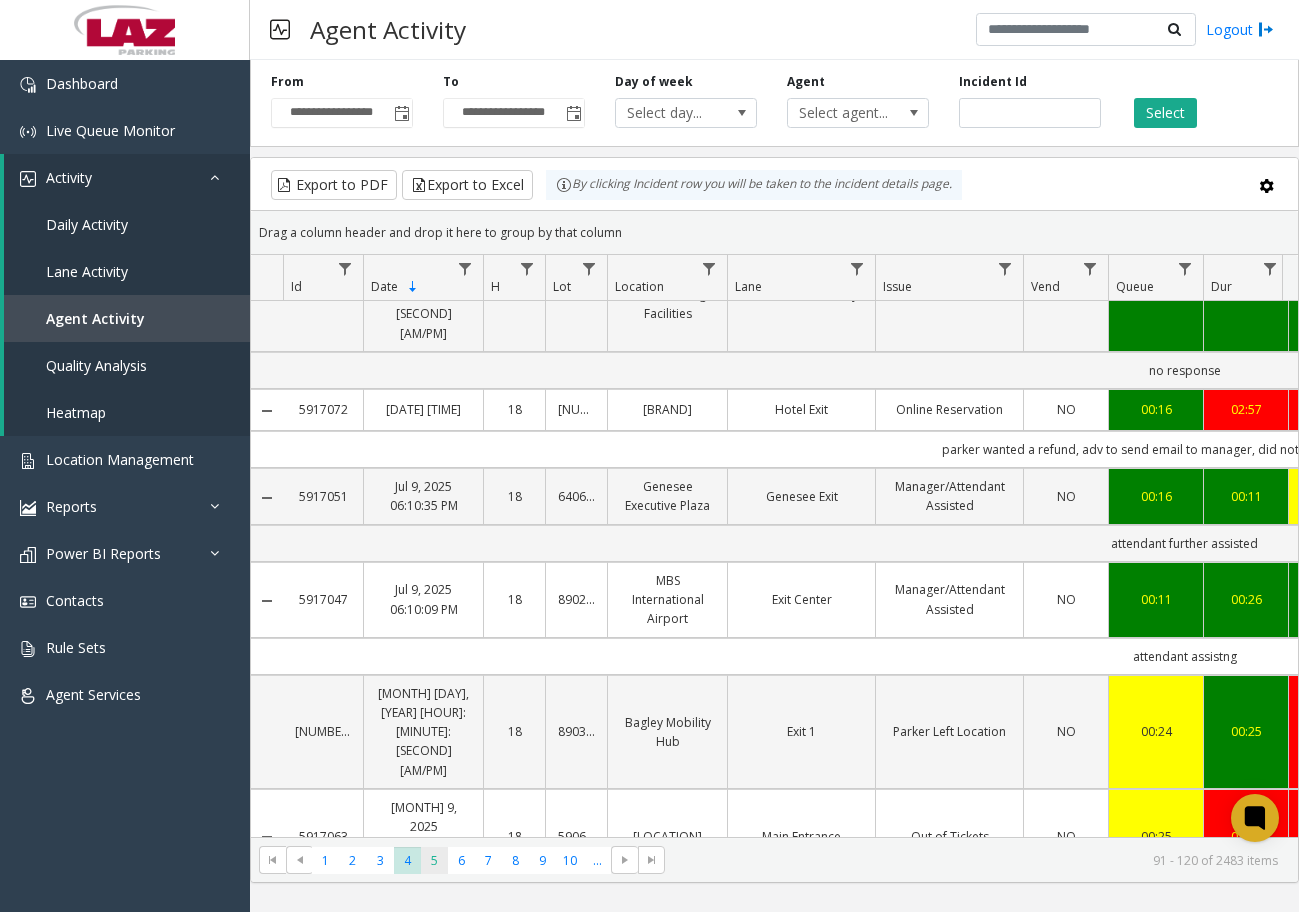 click on "5" at bounding box center [434, 860] 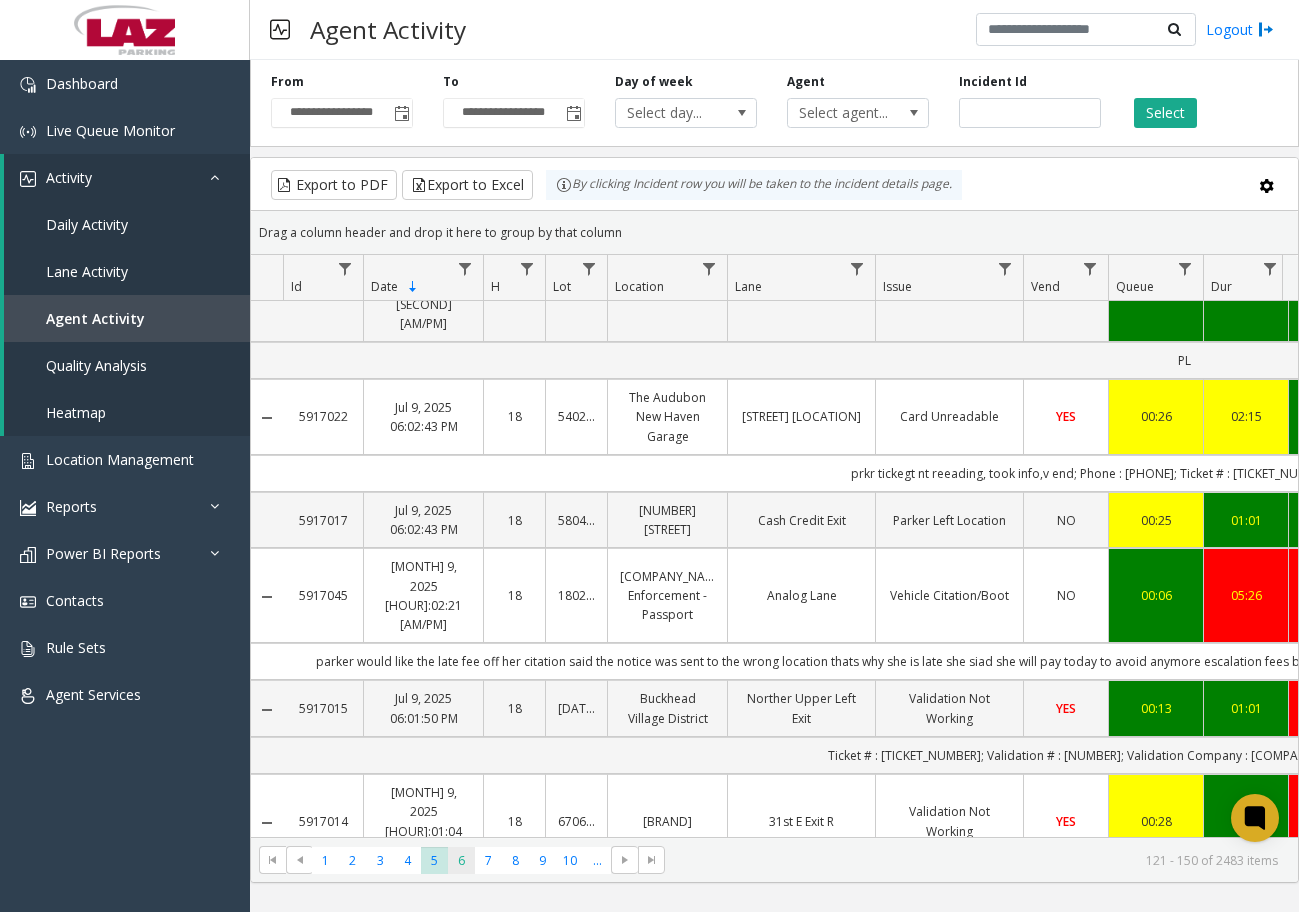 click on "6" at bounding box center (461, 860) 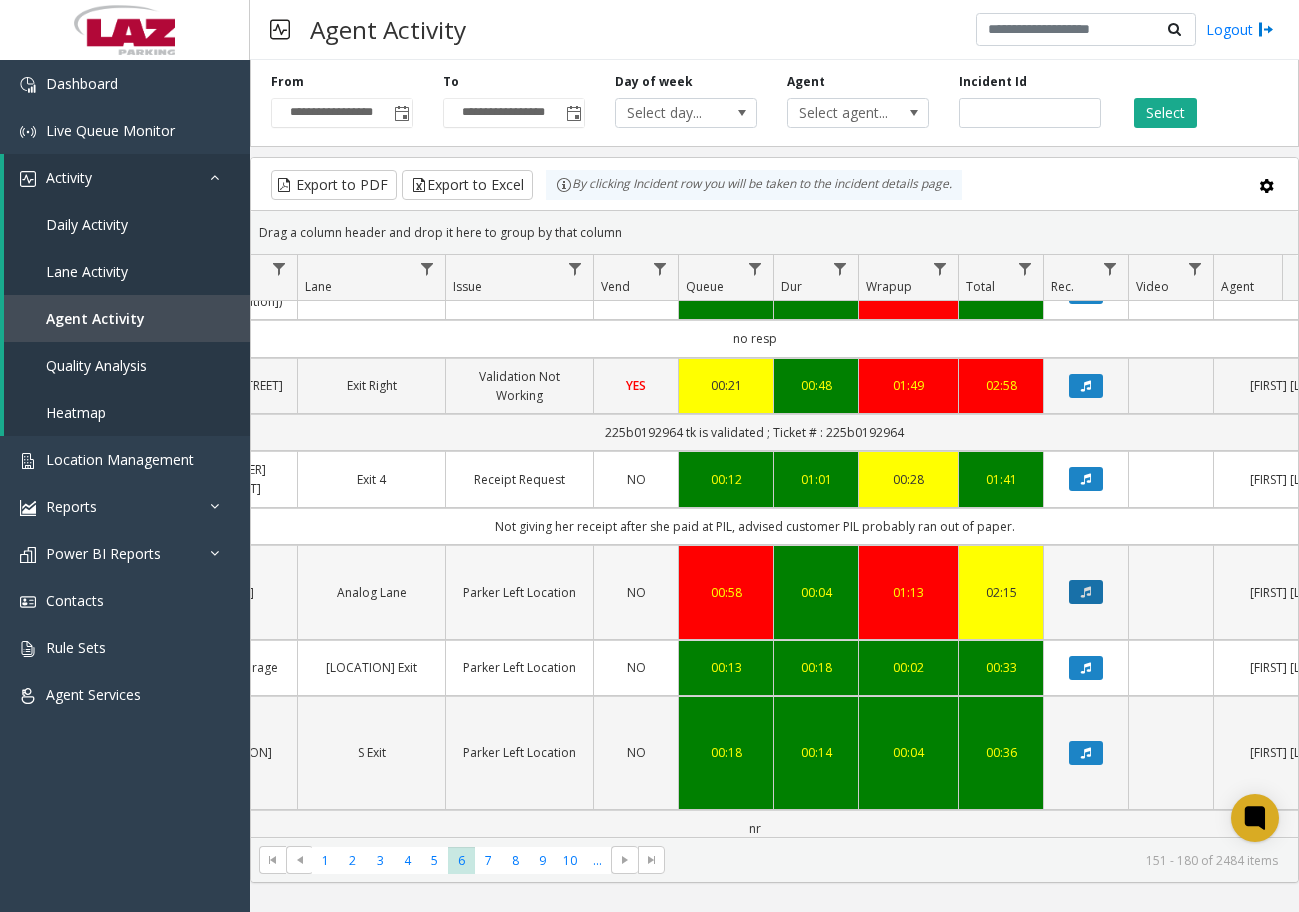 click at bounding box center (1086, 592) 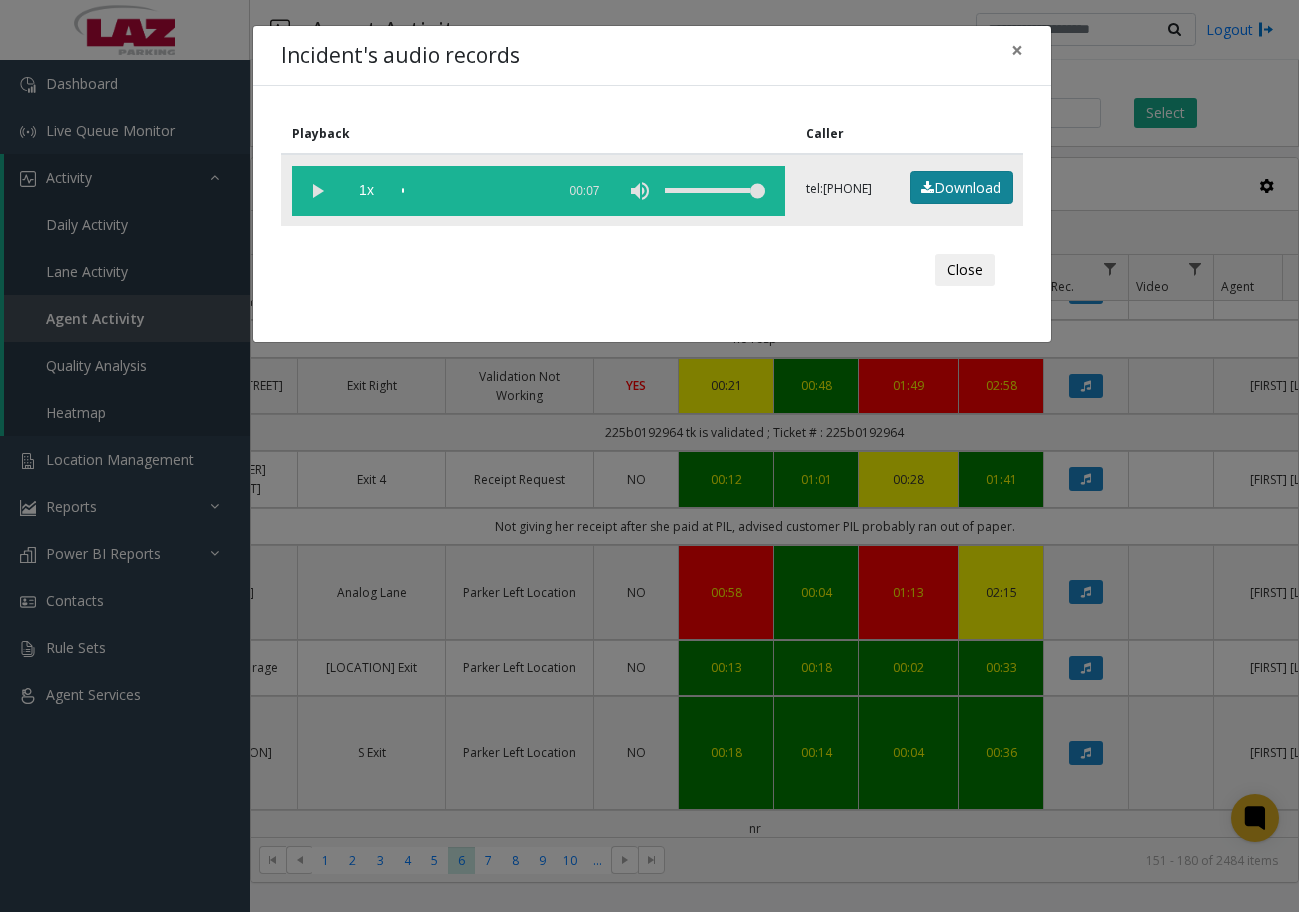 click on "Download" at bounding box center (961, 188) 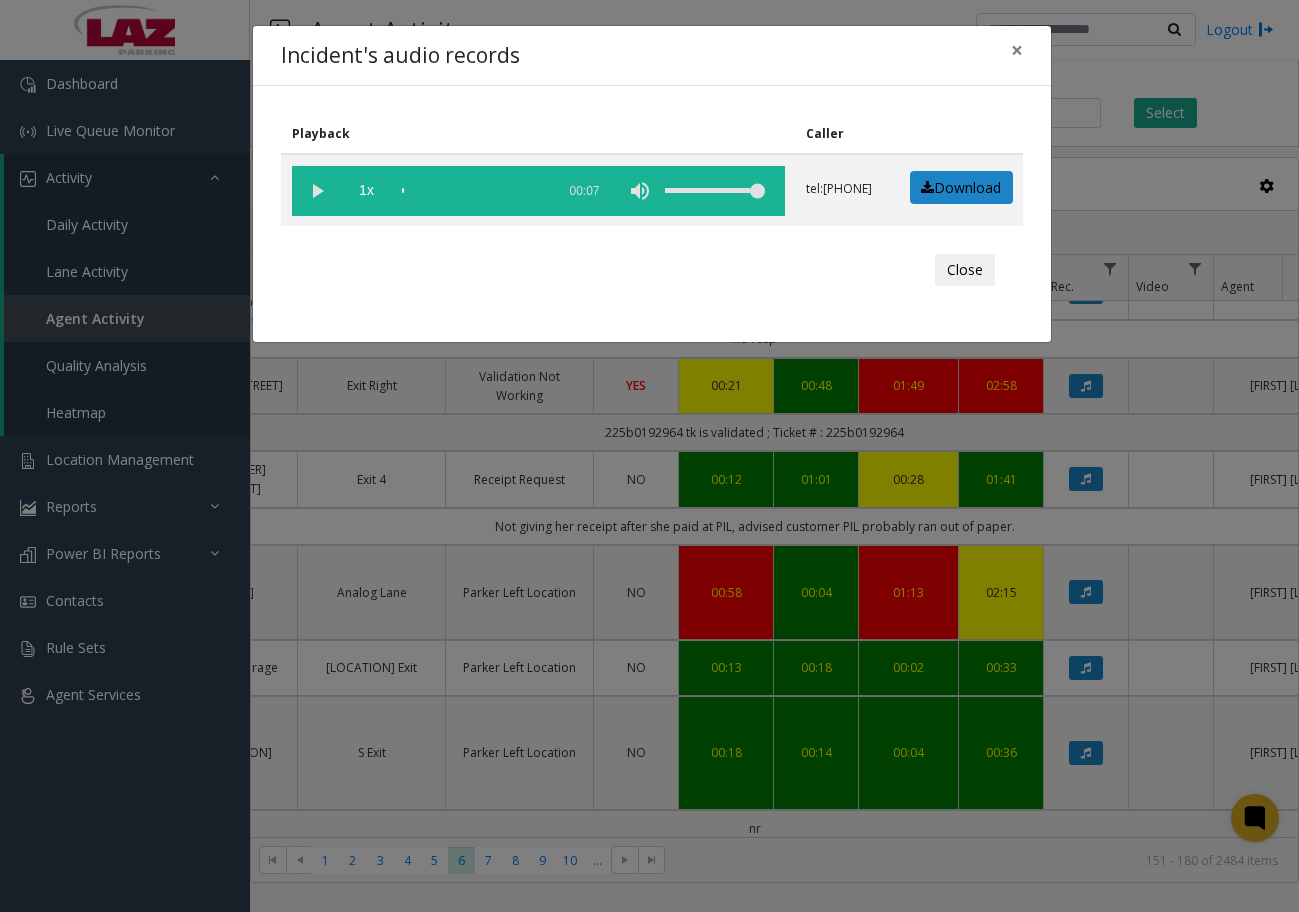 drag, startPoint x: 714, startPoint y: 295, endPoint x: 805, endPoint y: 252, distance: 100.6479 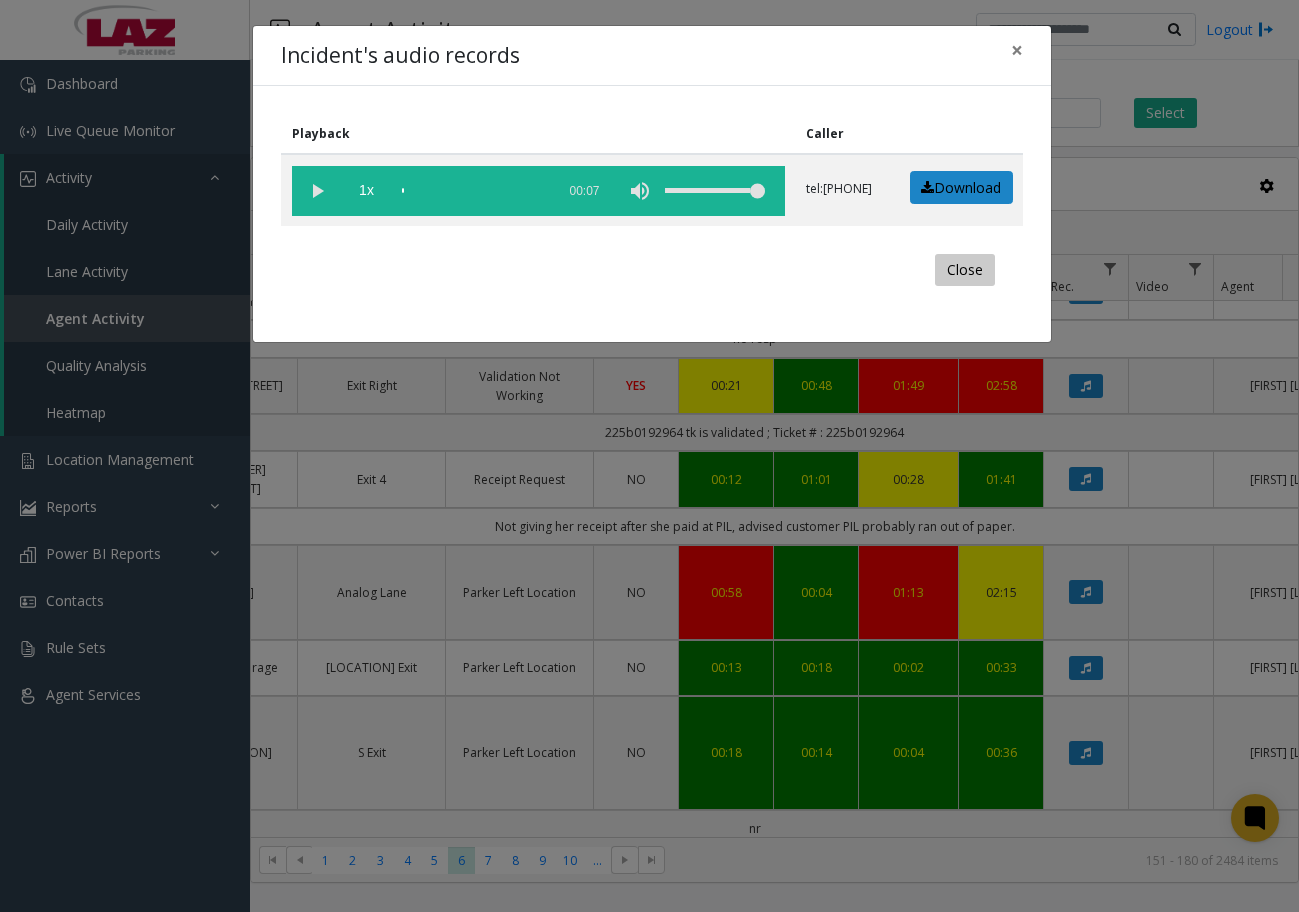 click on "Close" at bounding box center [965, 270] 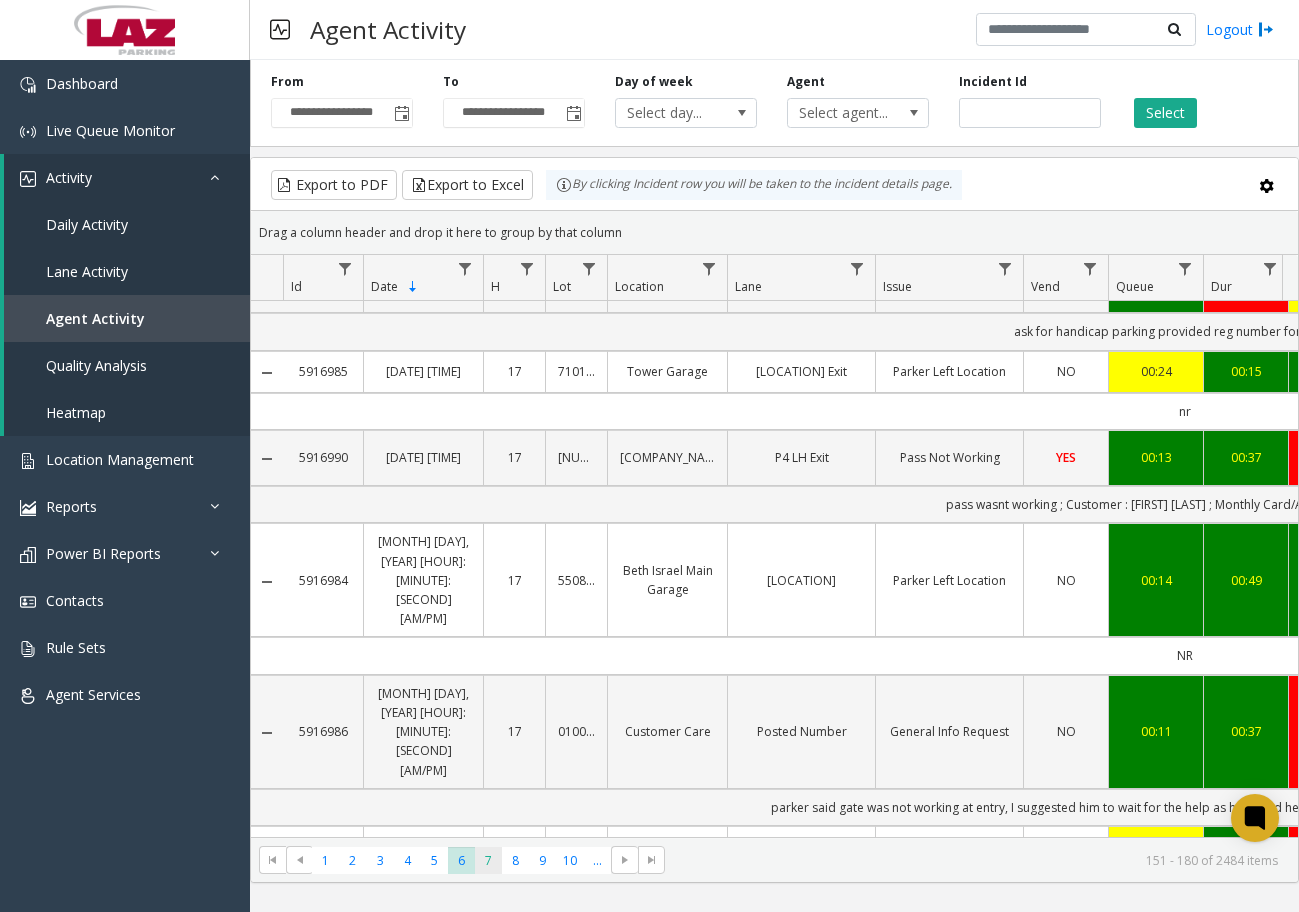 click on "7" at bounding box center (488, 860) 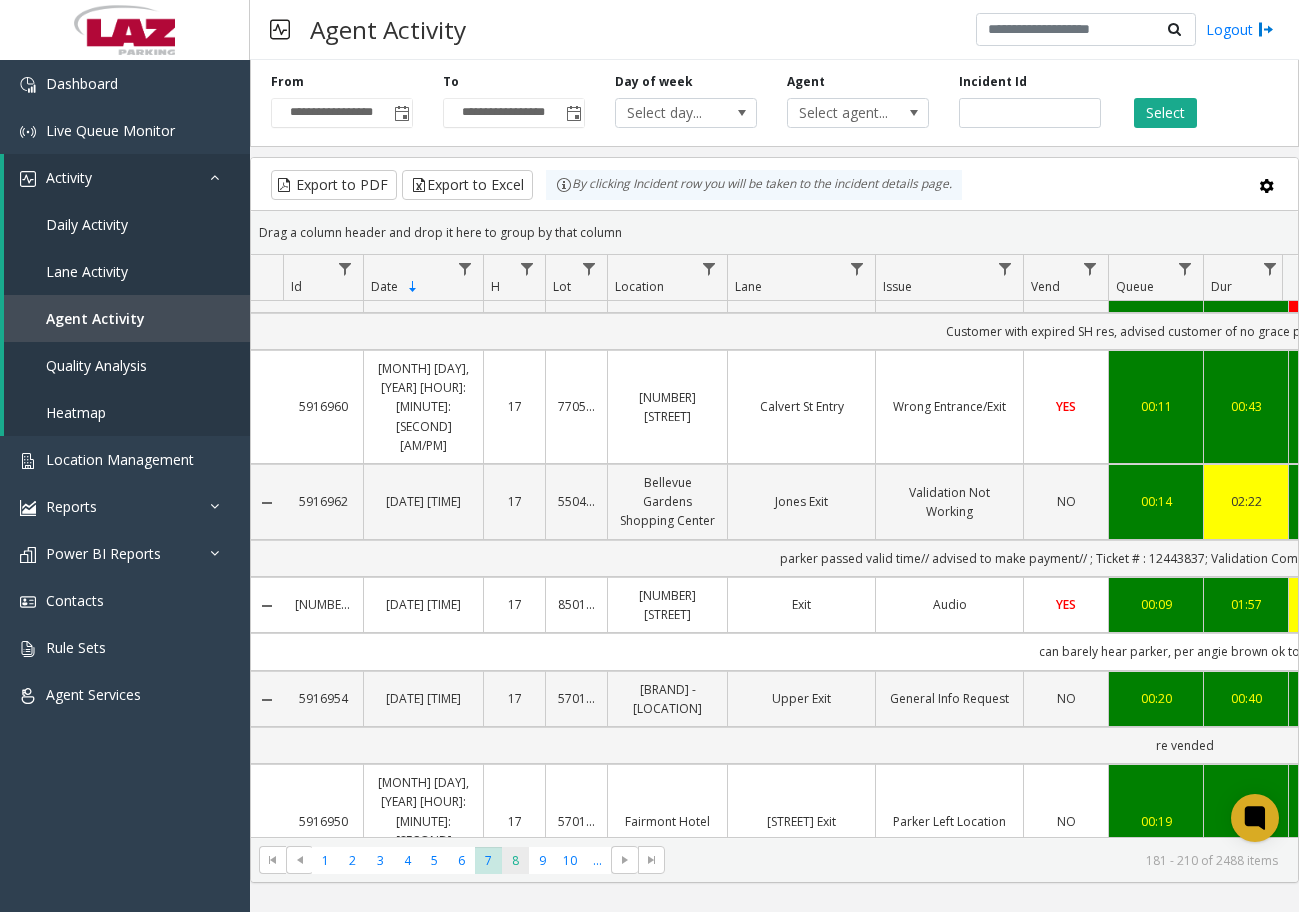 click on "8" at bounding box center [515, 860] 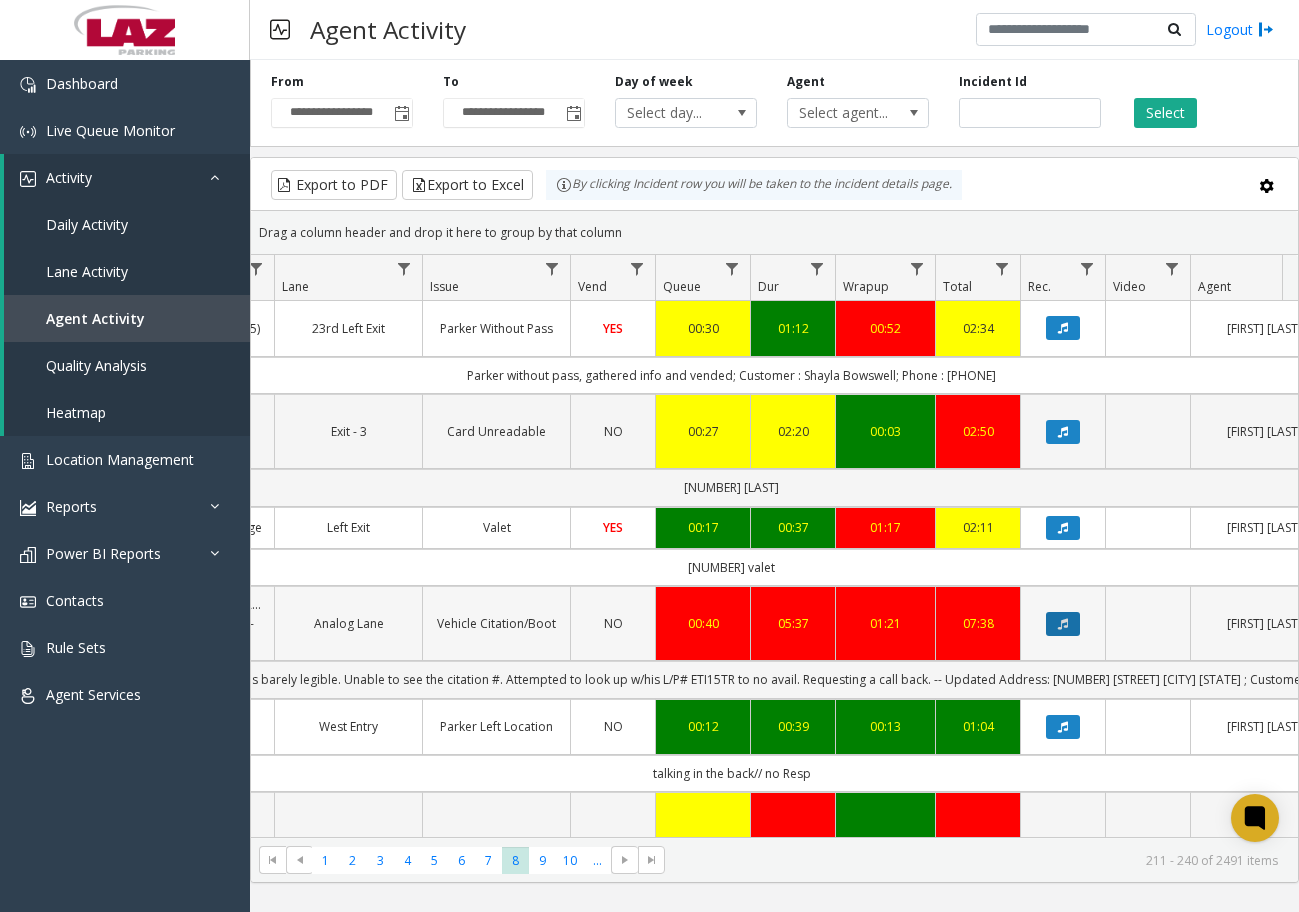 click at bounding box center (1063, 624) 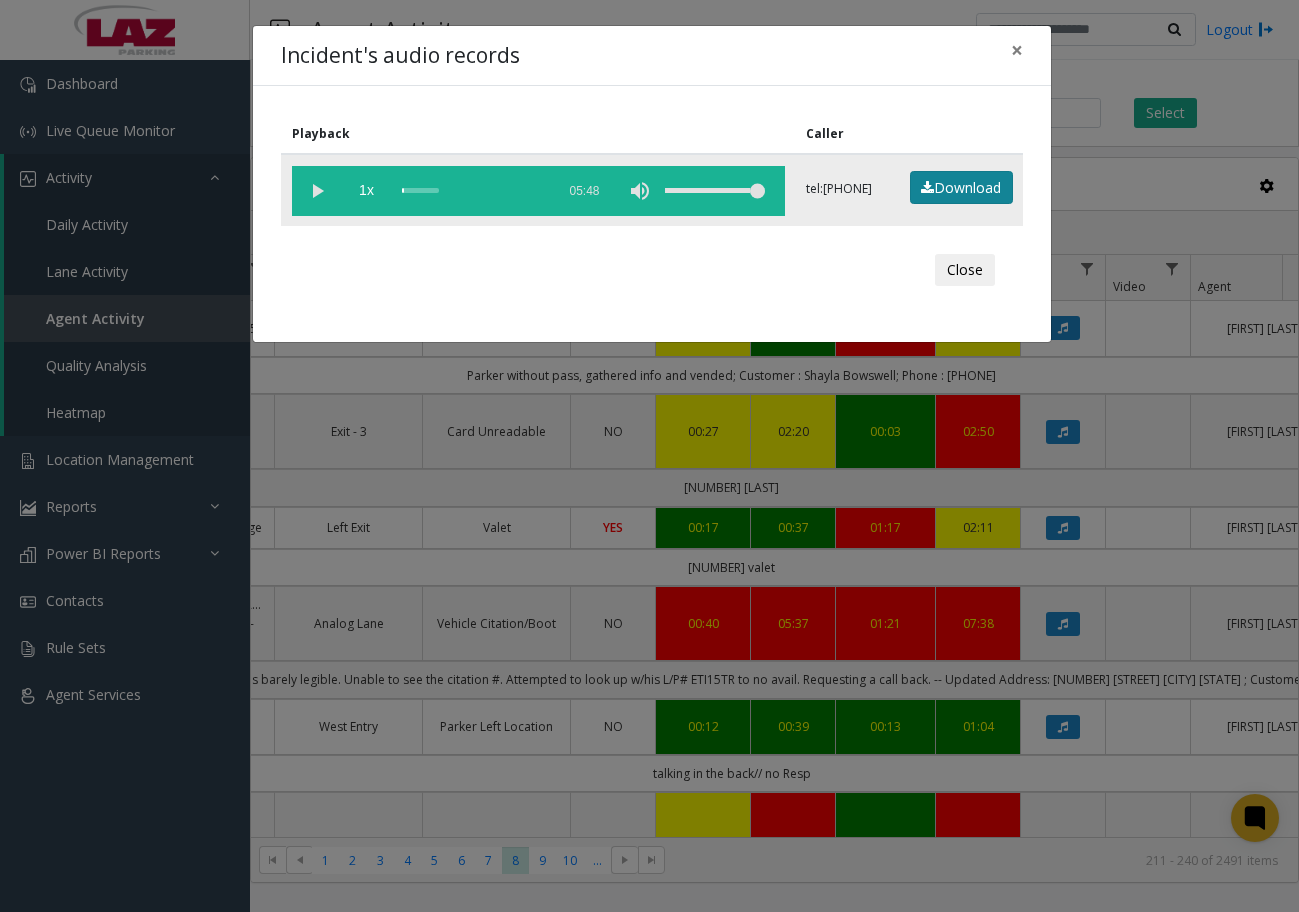 click on "Download" at bounding box center (961, 188) 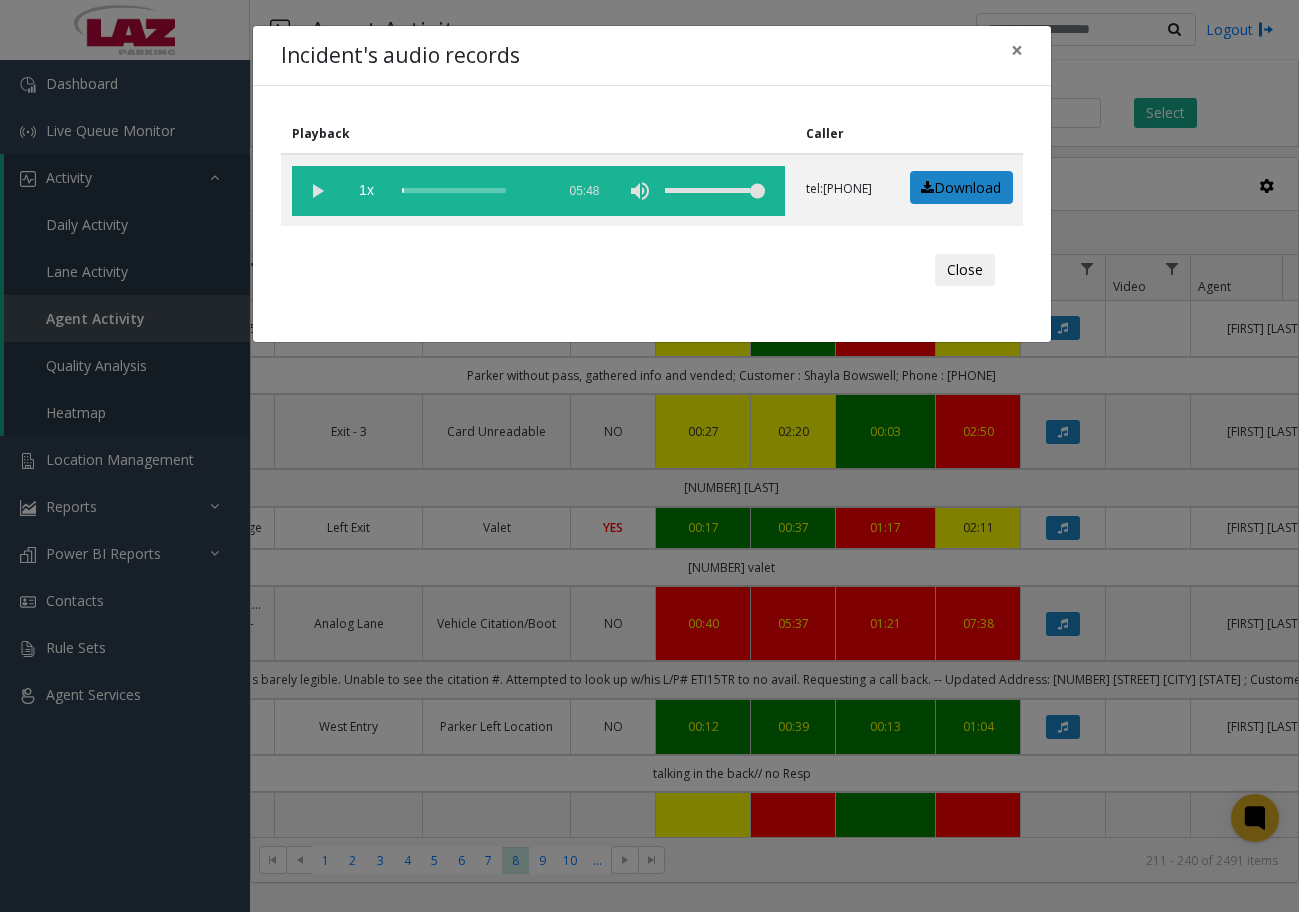 click on "Playback Caller 1x 05:48 tel:[PHONE] Download Close" at bounding box center [652, 214] 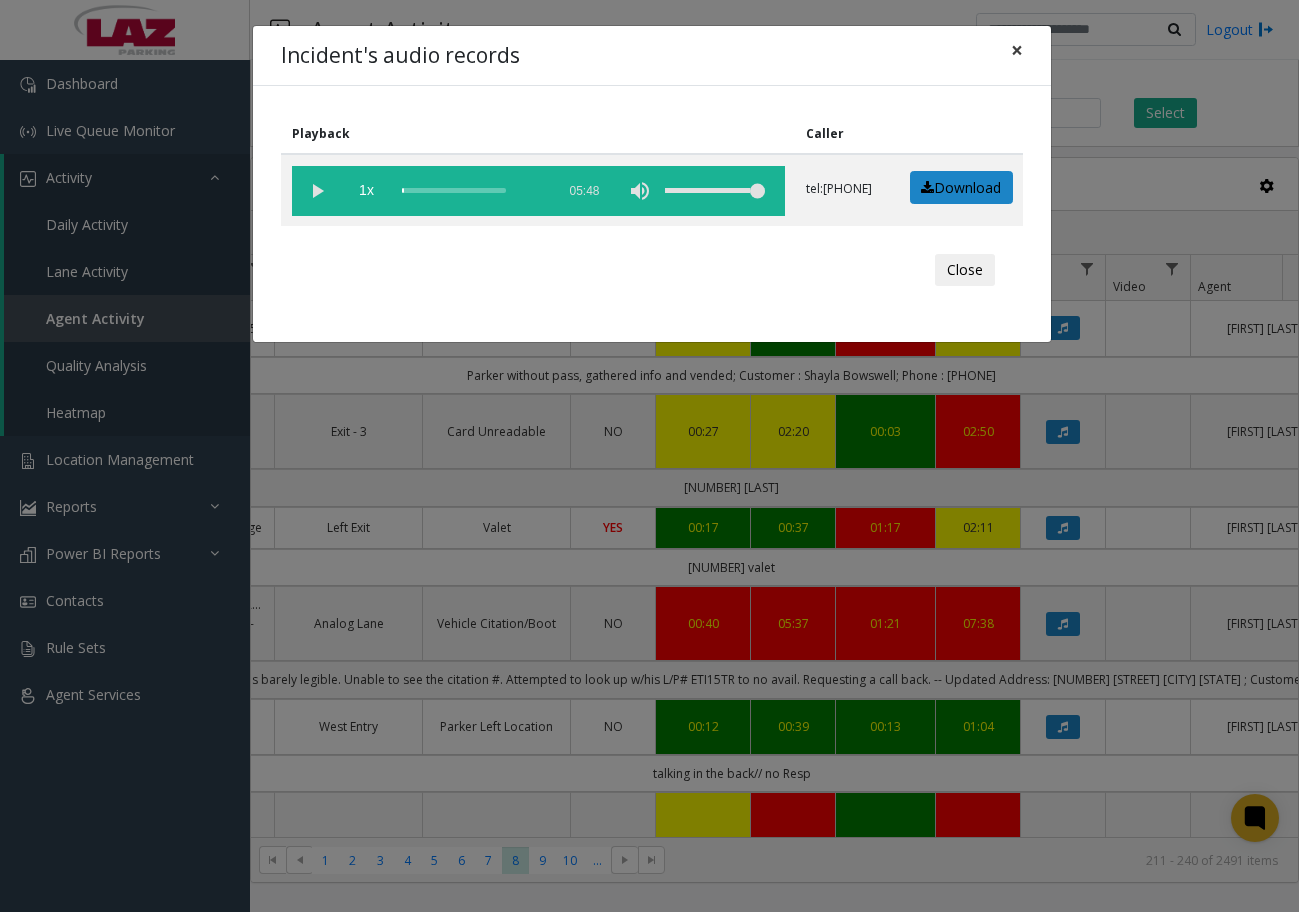 click on "×" at bounding box center [1017, 50] 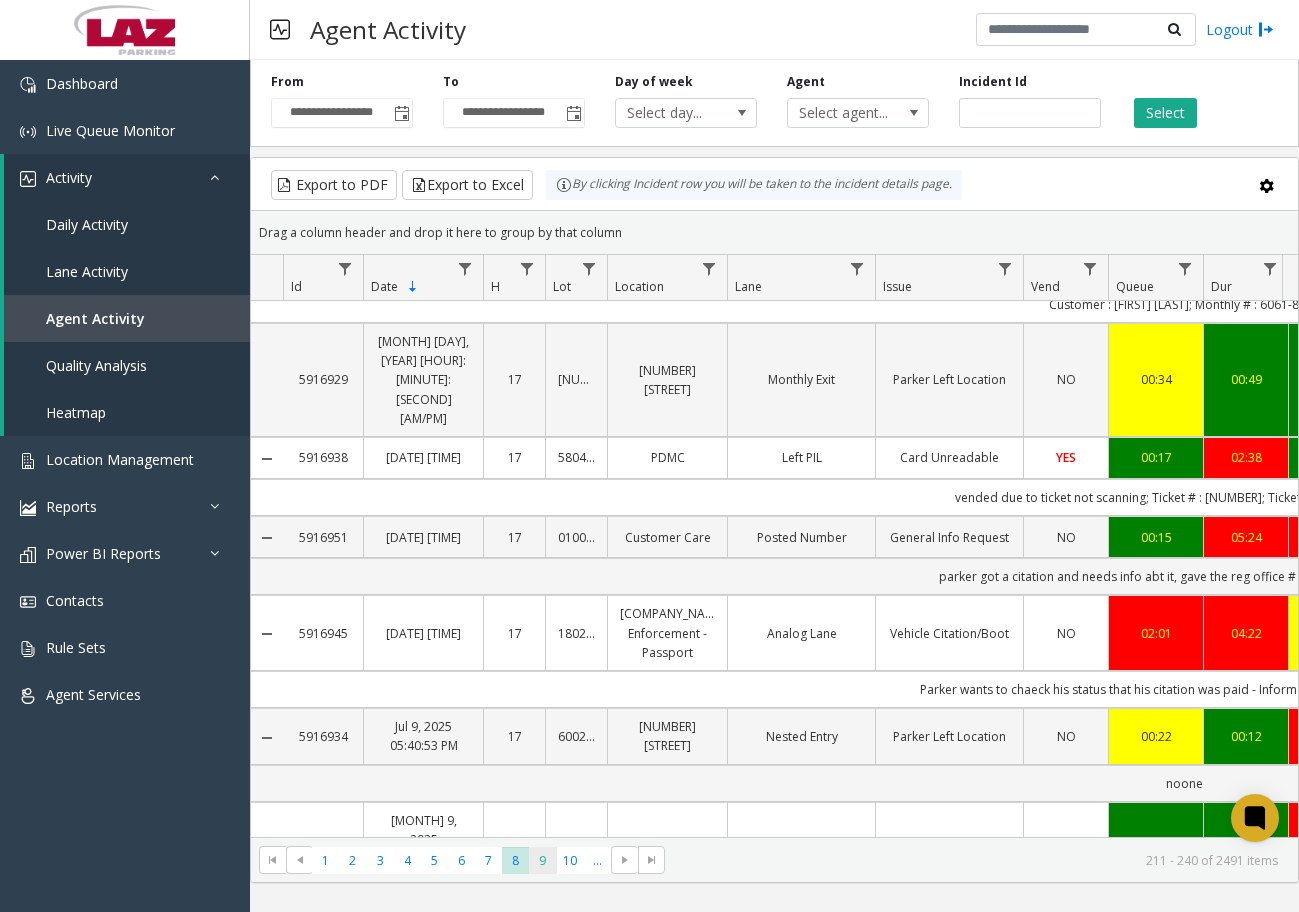 click on "9" at bounding box center (542, 860) 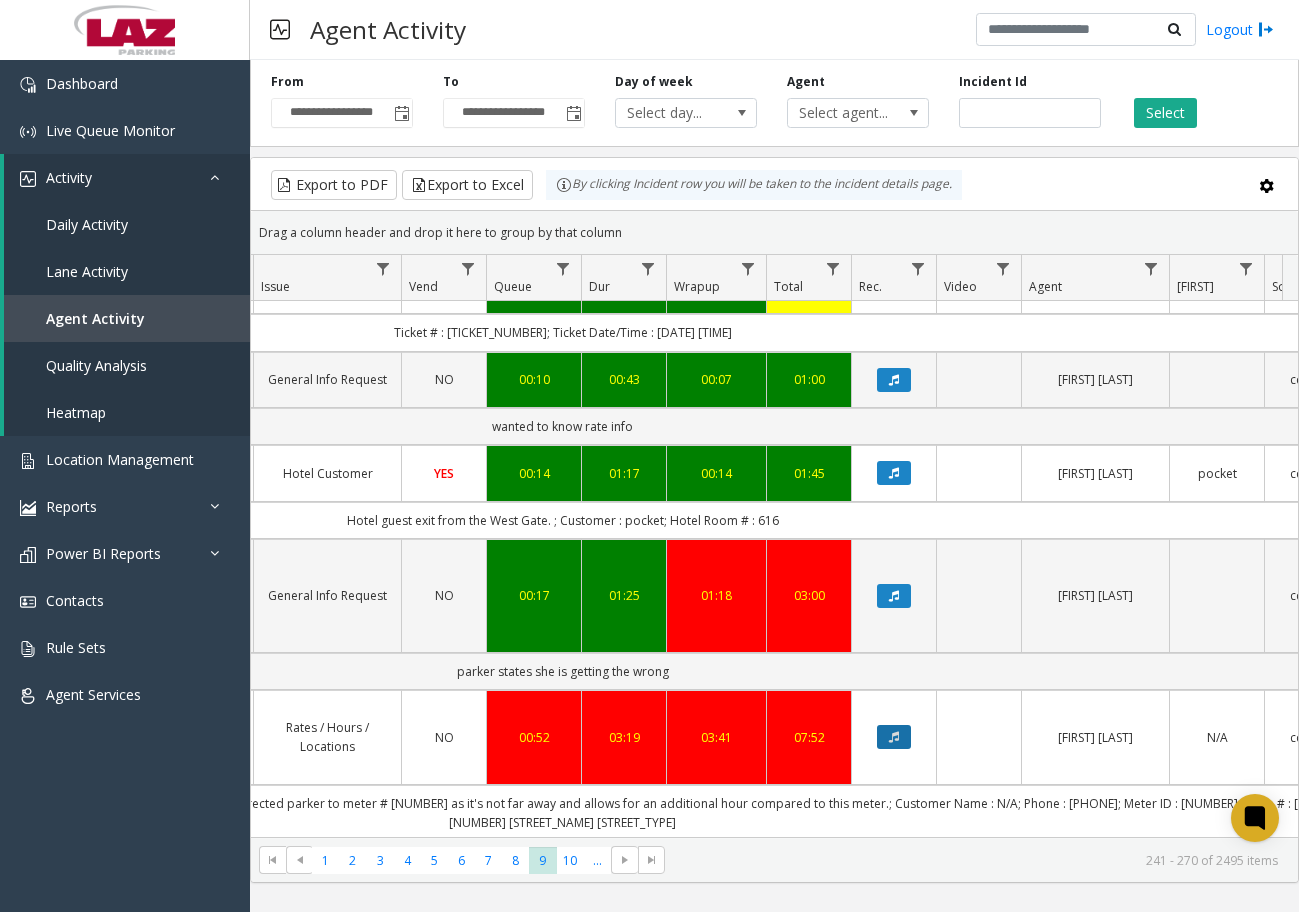 click at bounding box center [894, 737] 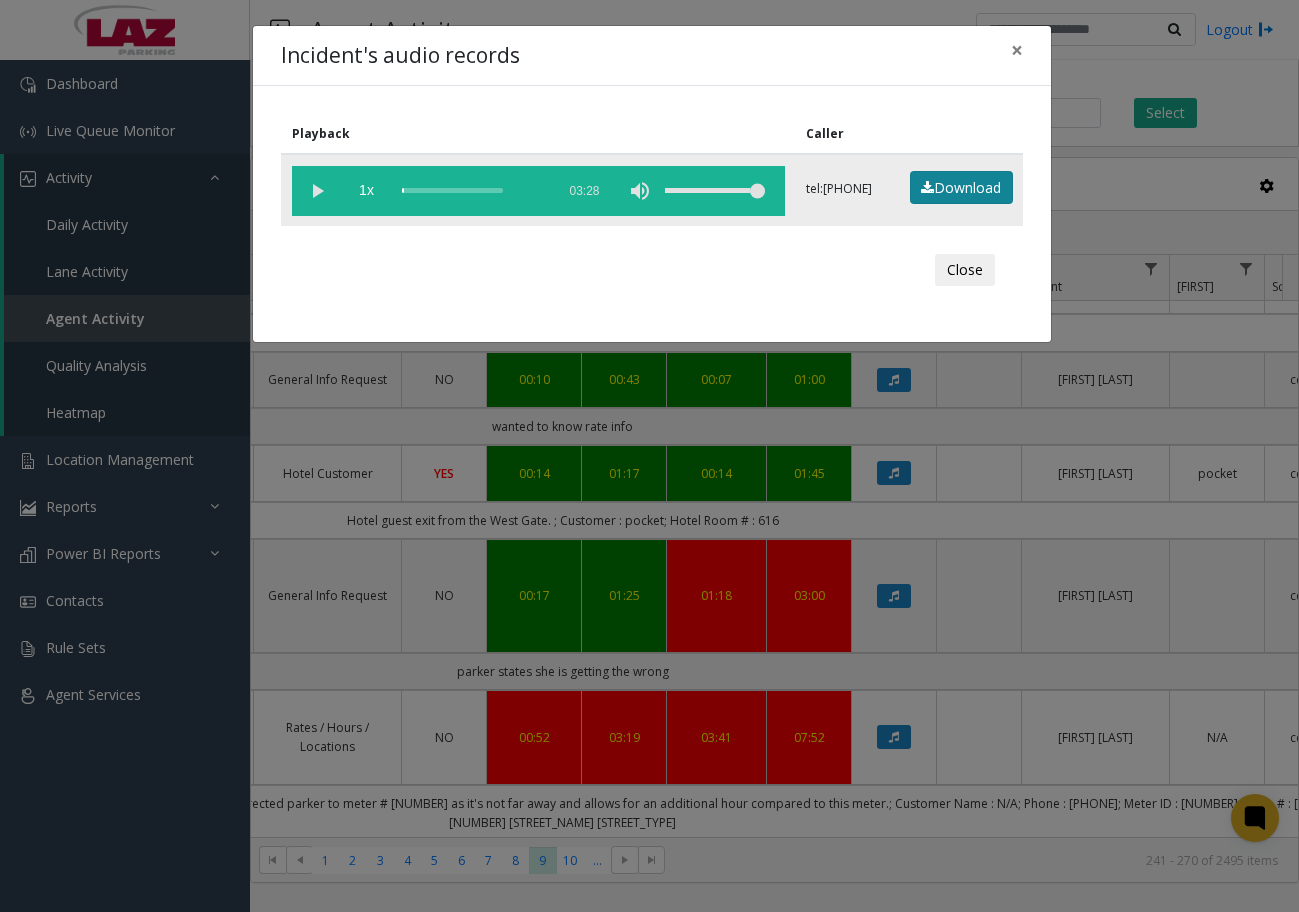 click on "Download" at bounding box center (961, 188) 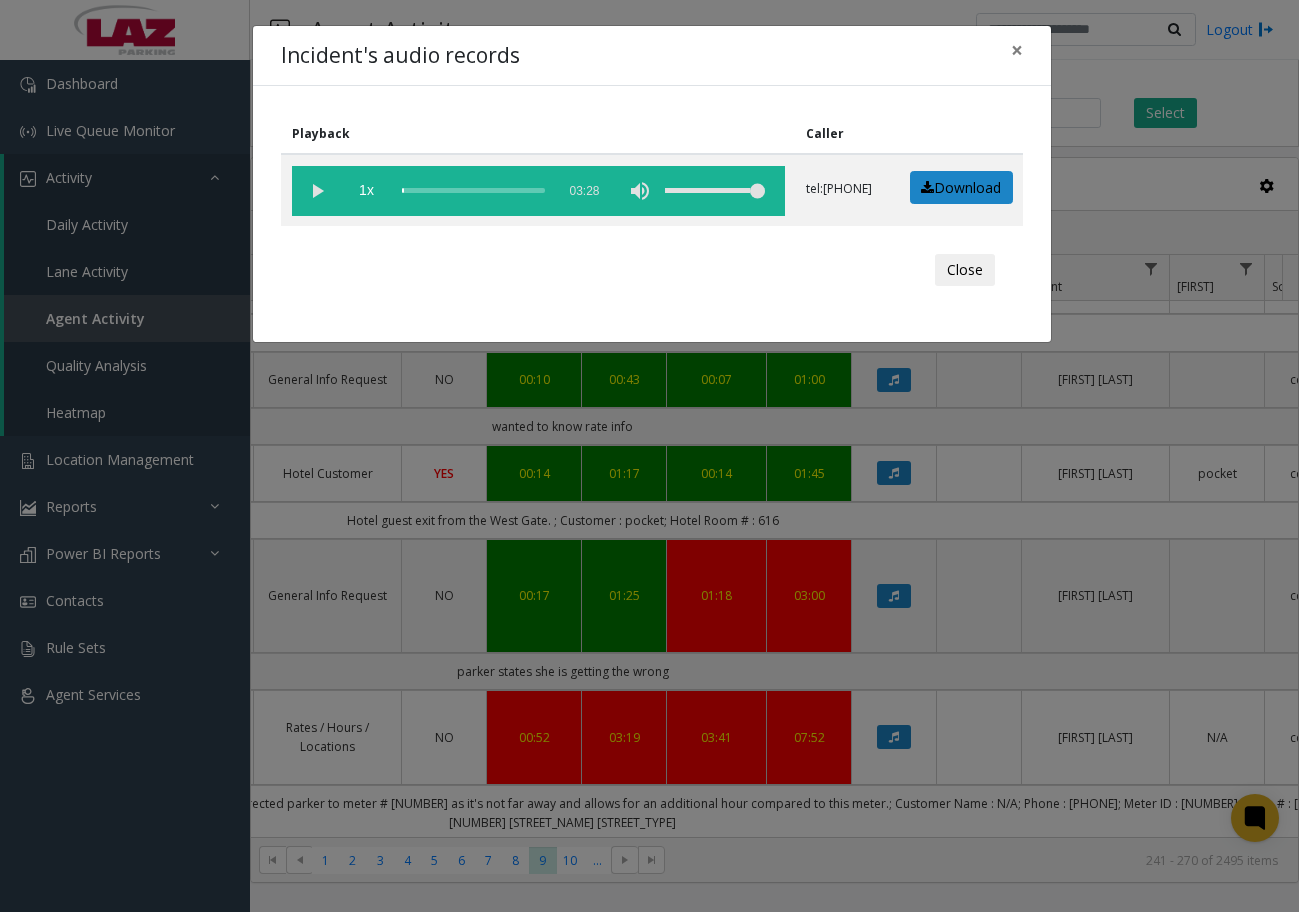 drag, startPoint x: 595, startPoint y: 9, endPoint x: 954, endPoint y: 75, distance: 365.01645 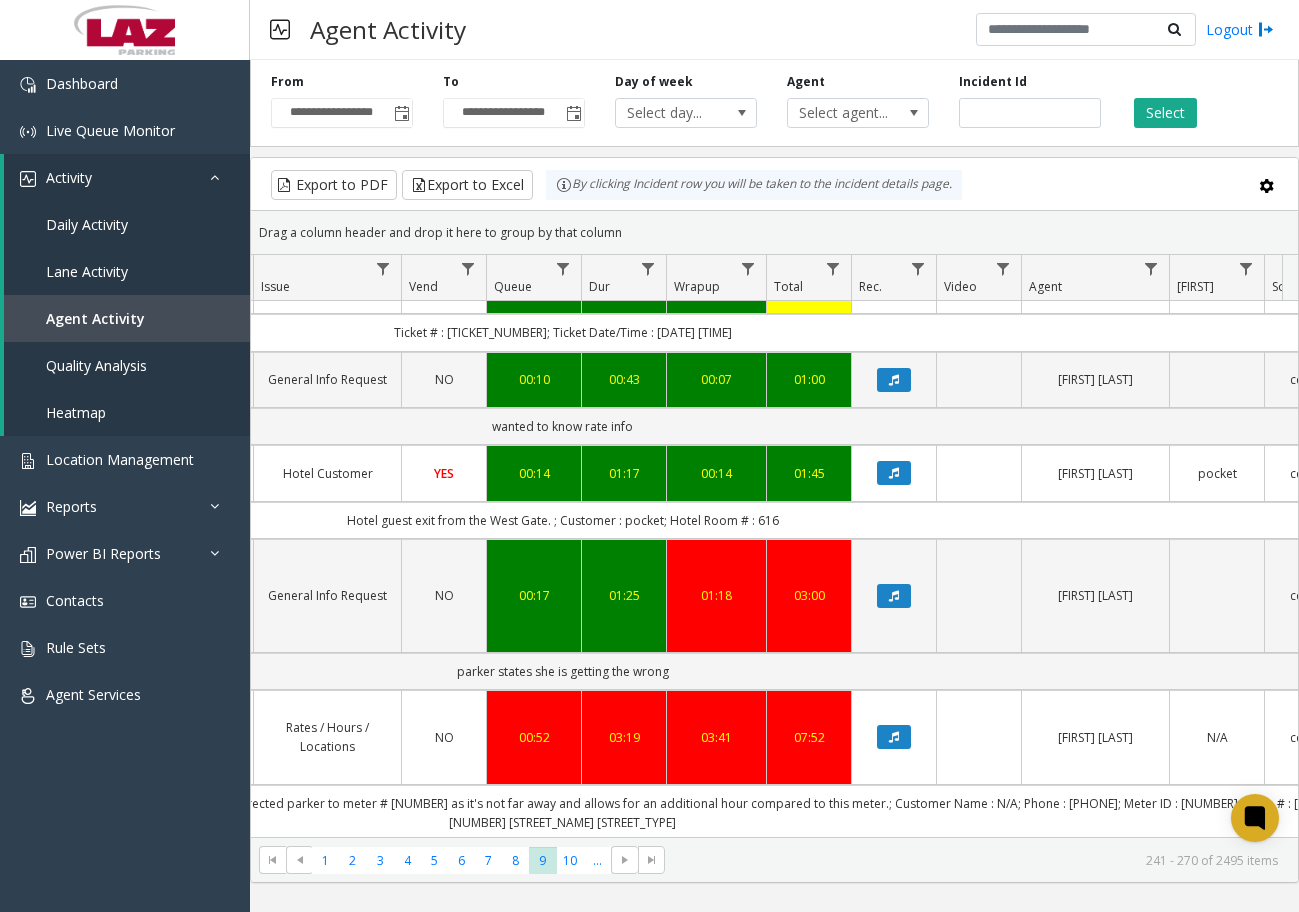scroll, scrollTop: 1300, scrollLeft: 533, axis: both 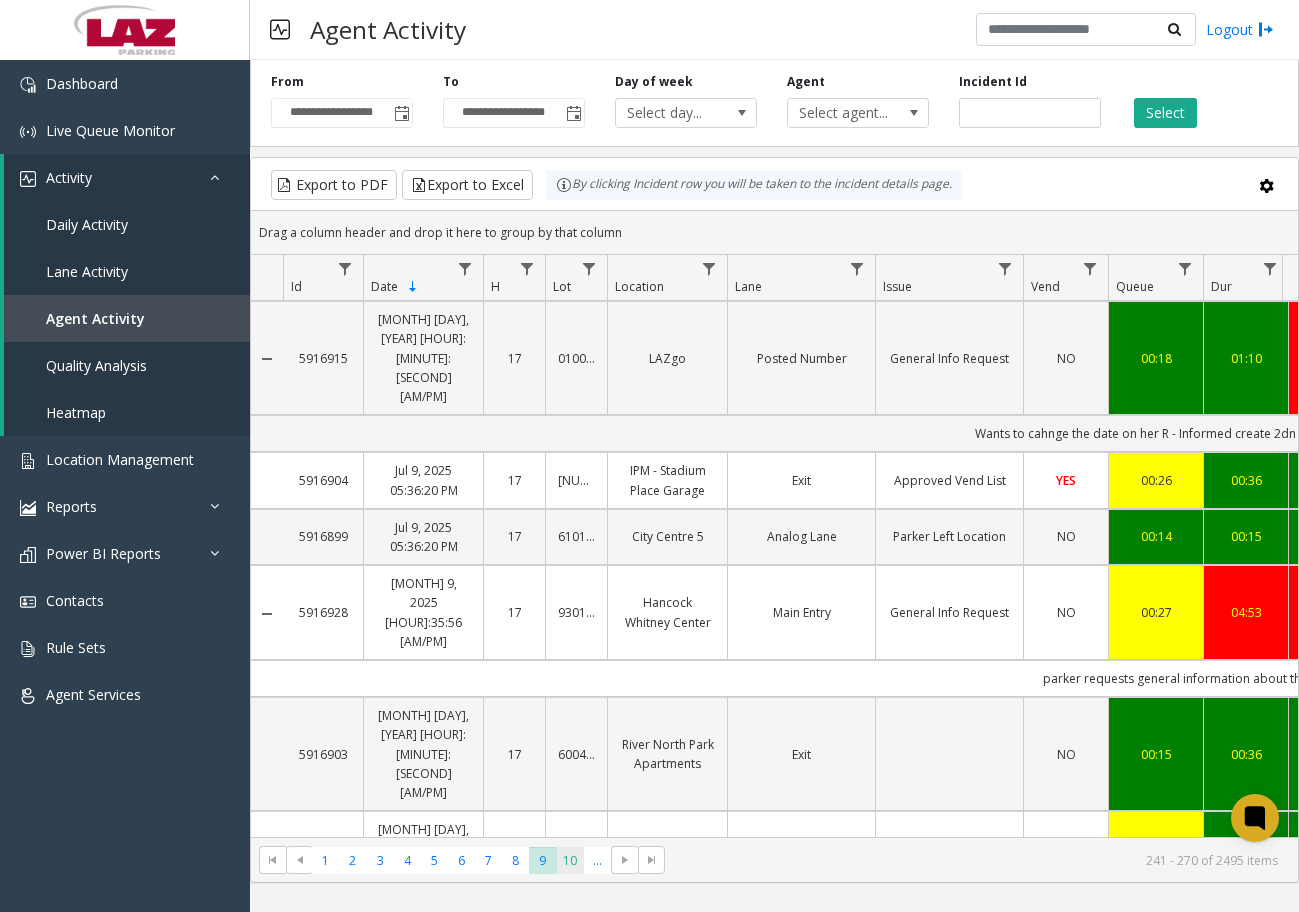 click on "10" at bounding box center [570, 860] 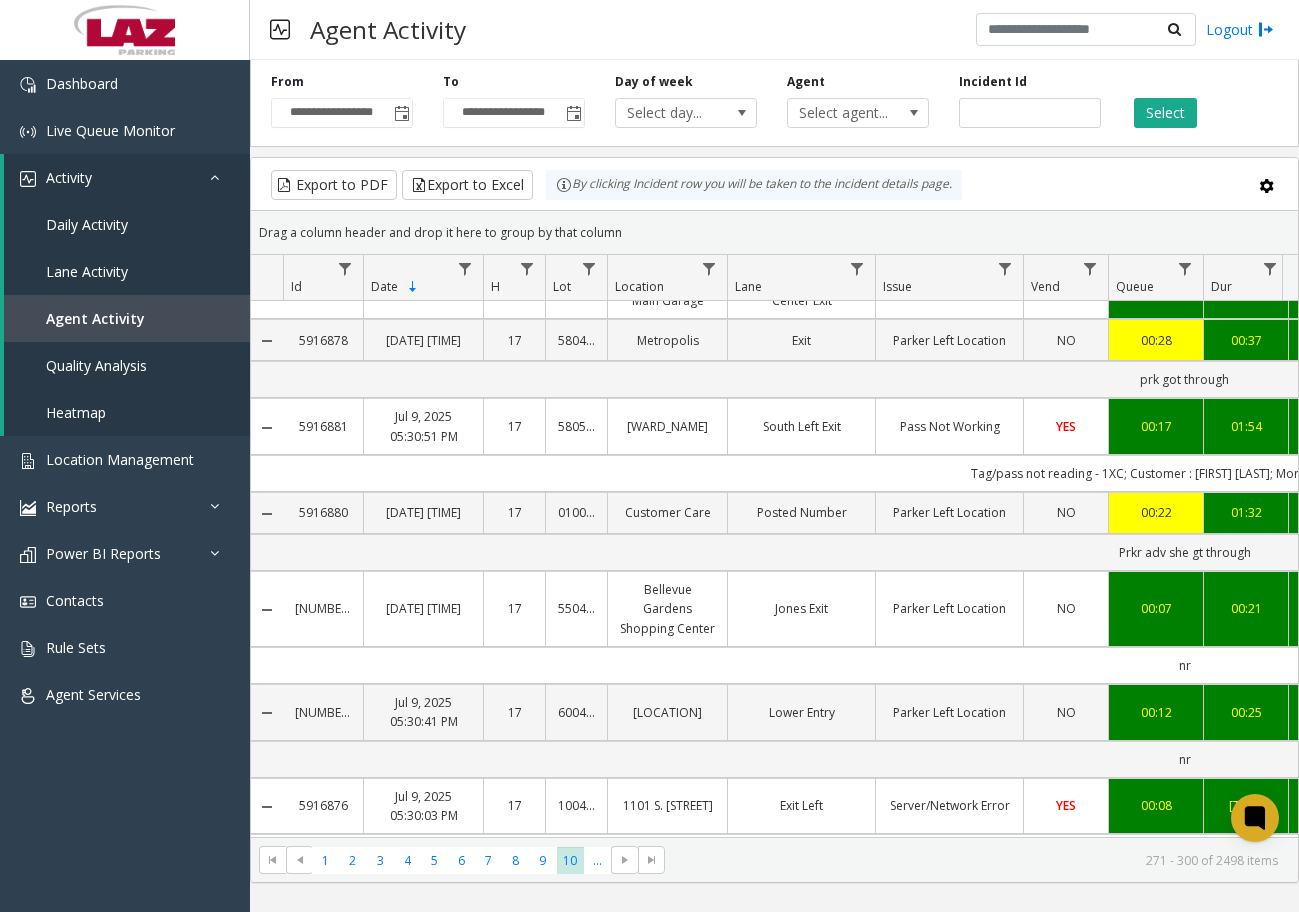 scroll, scrollTop: 2214, scrollLeft: 0, axis: vertical 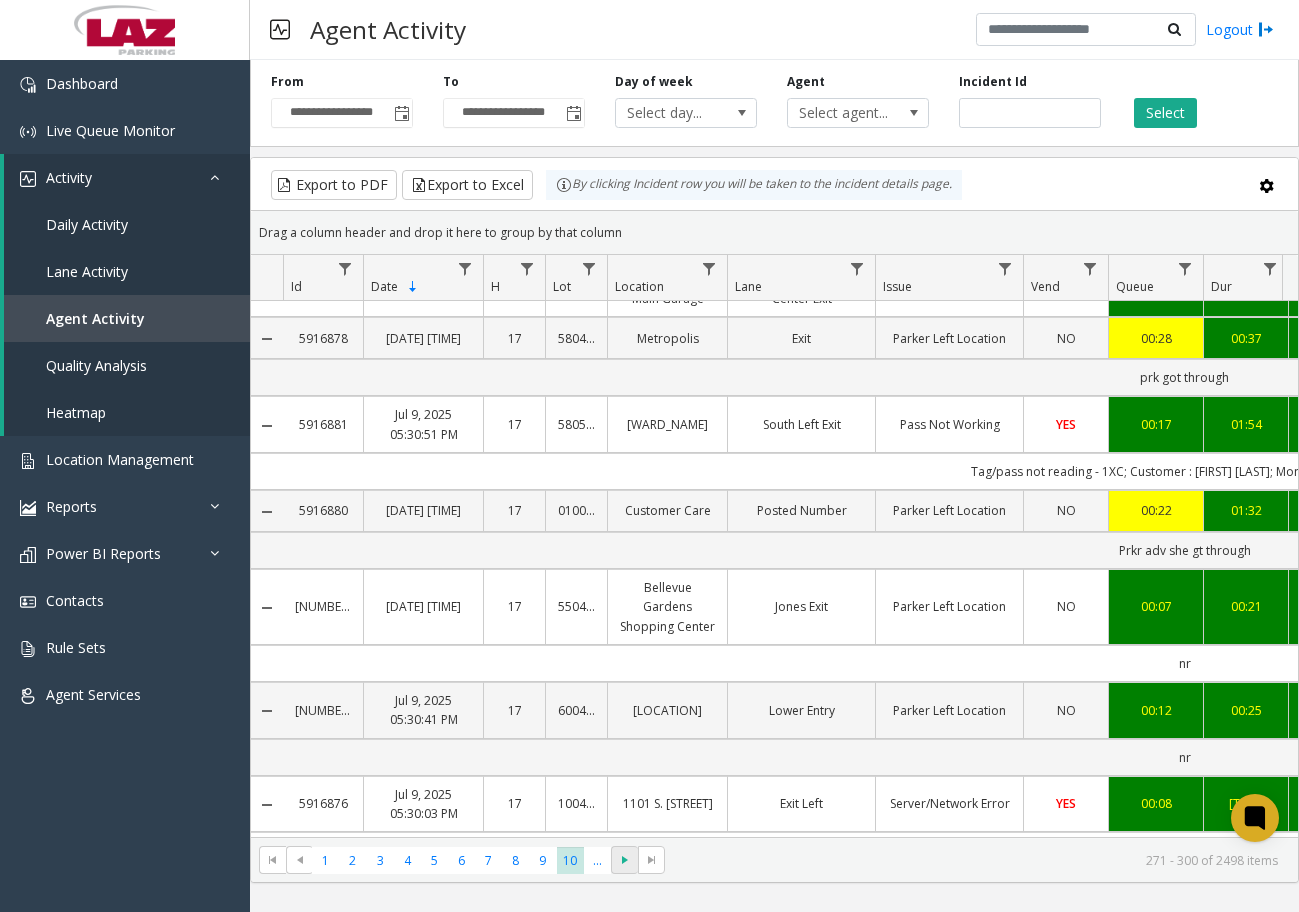 click at bounding box center [624, 860] 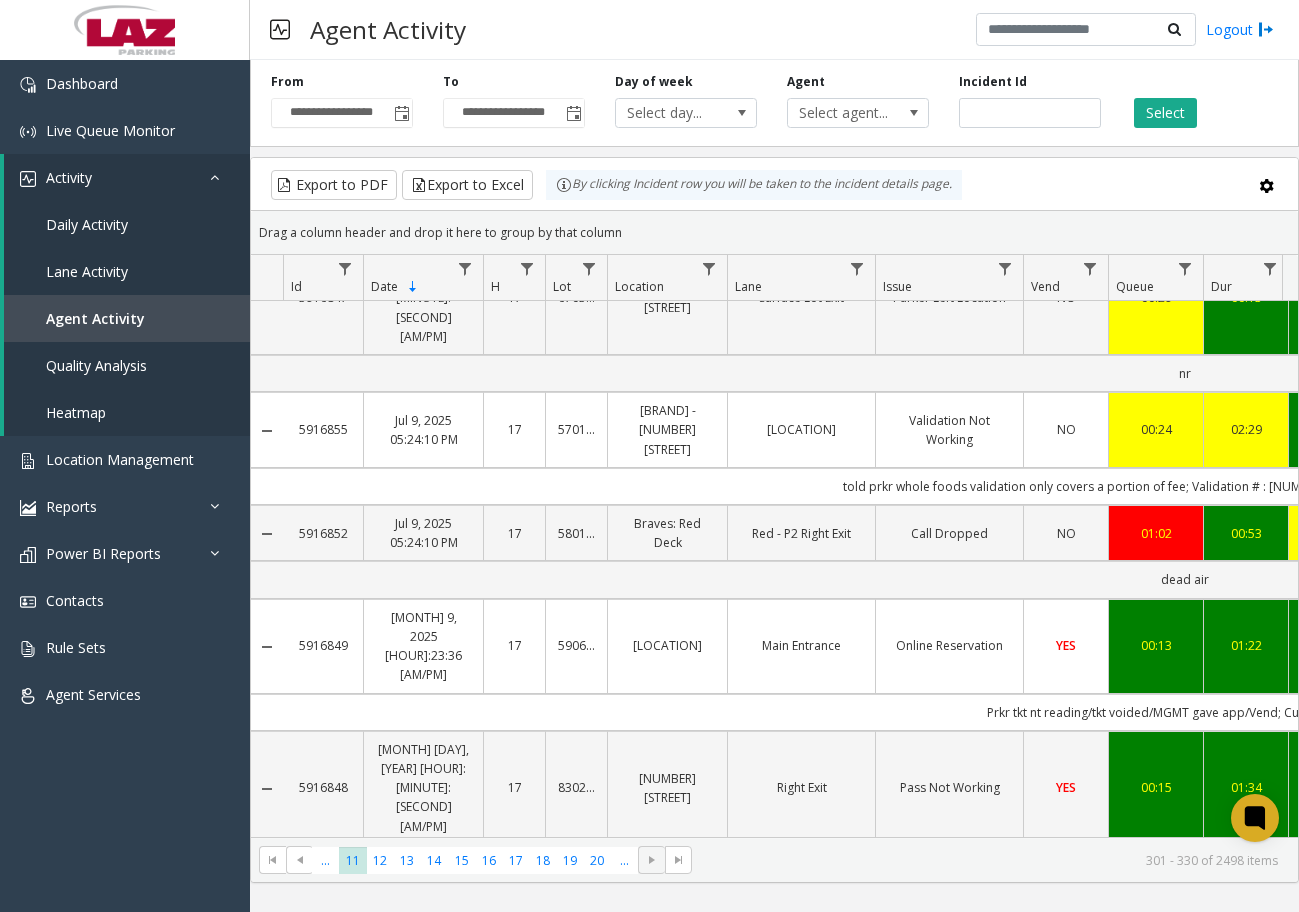 scroll, scrollTop: 2118, scrollLeft: 0, axis: vertical 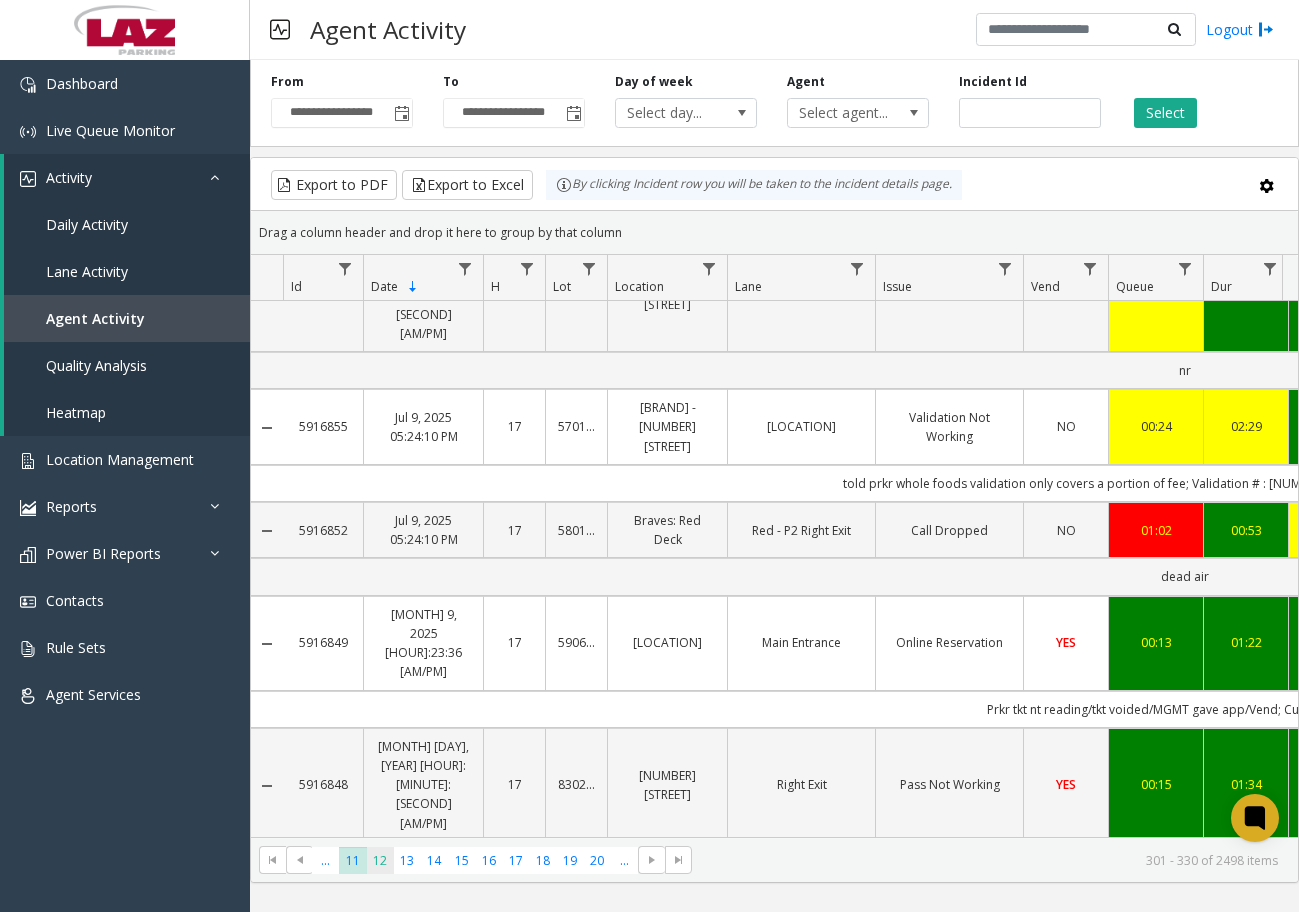 click on "12" at bounding box center (380, 860) 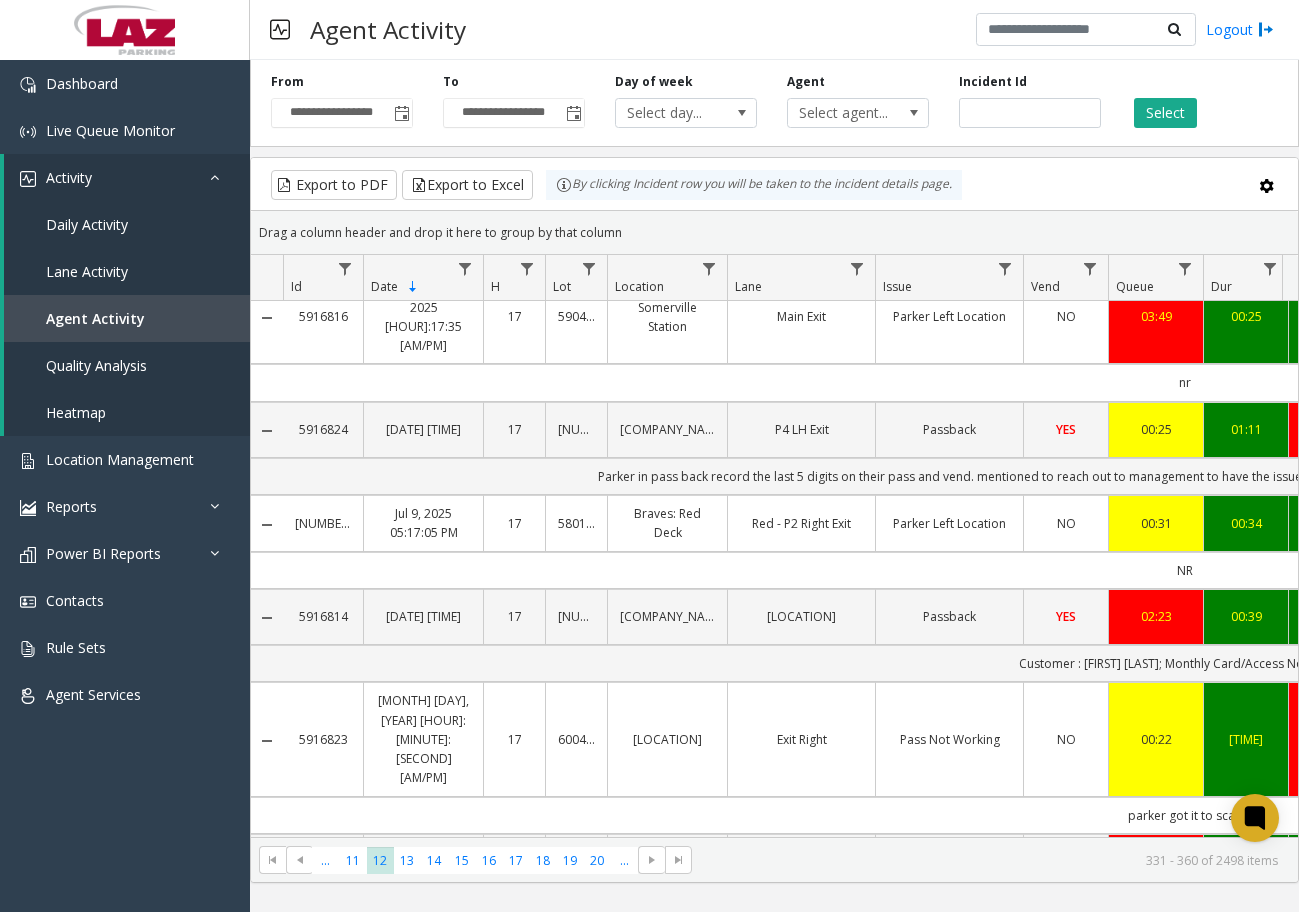 scroll, scrollTop: 2157, scrollLeft: 0, axis: vertical 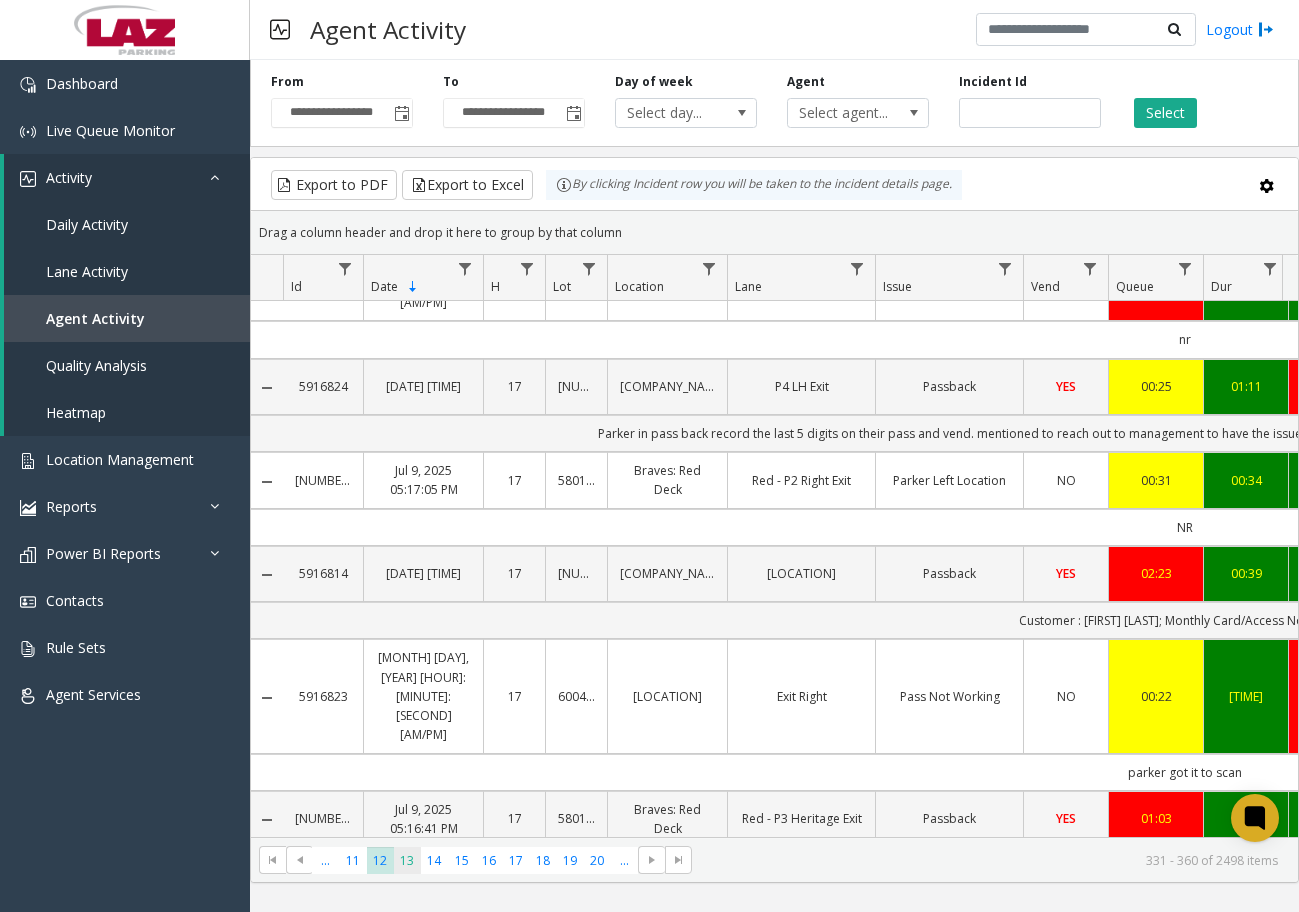 click on "13" at bounding box center (407, 860) 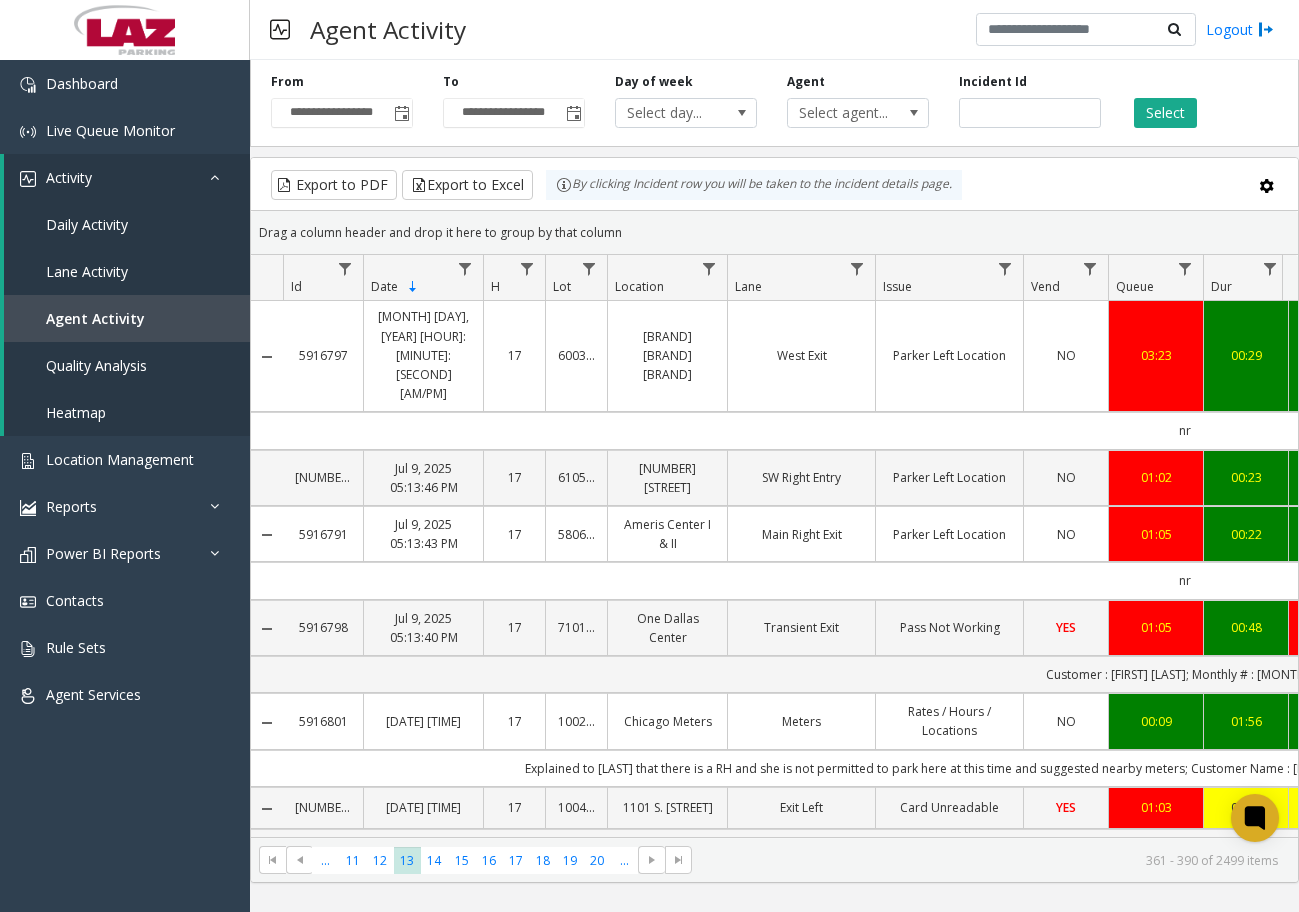 scroll, scrollTop: 900, scrollLeft: 0, axis: vertical 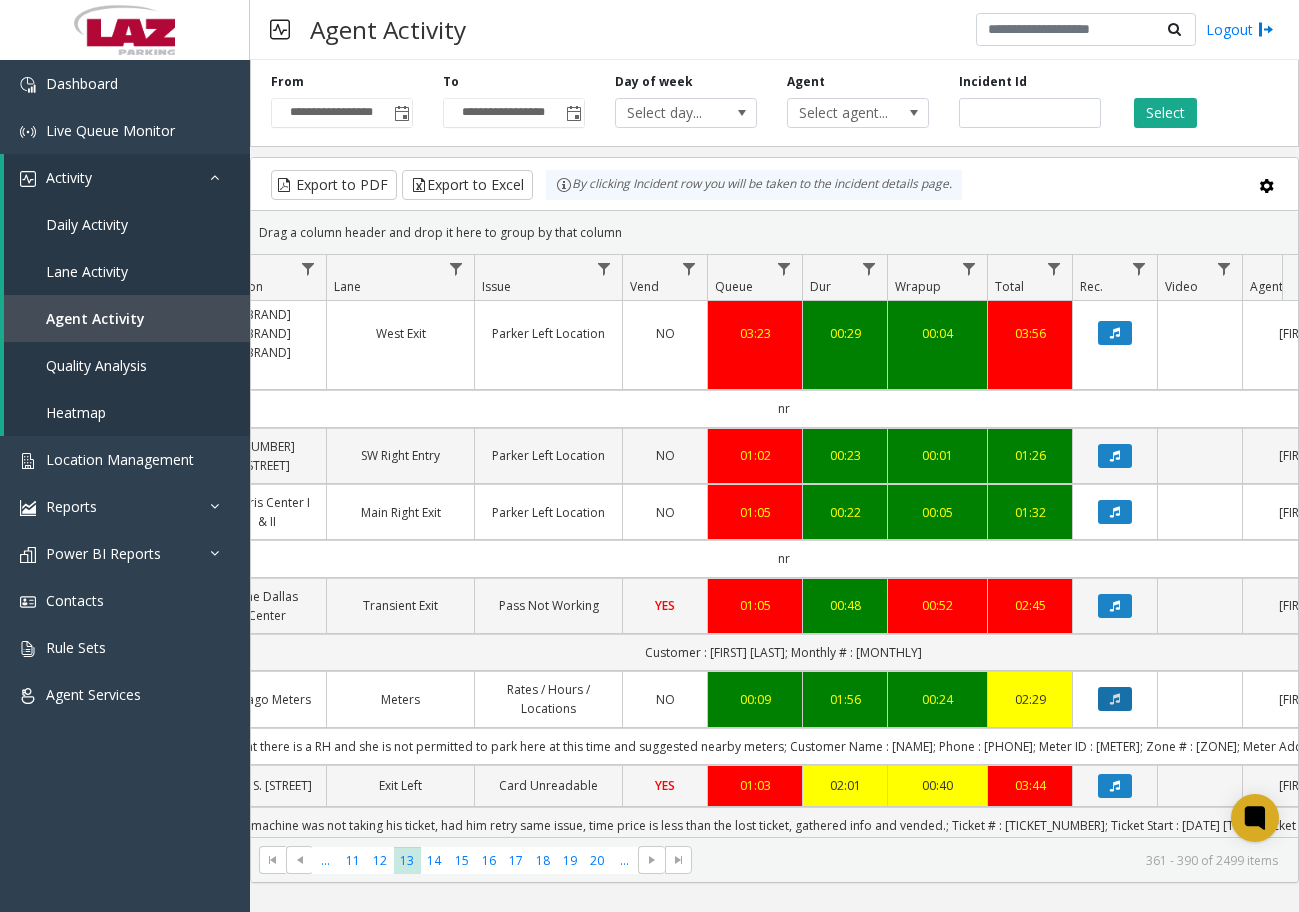 click at bounding box center [1115, 699] 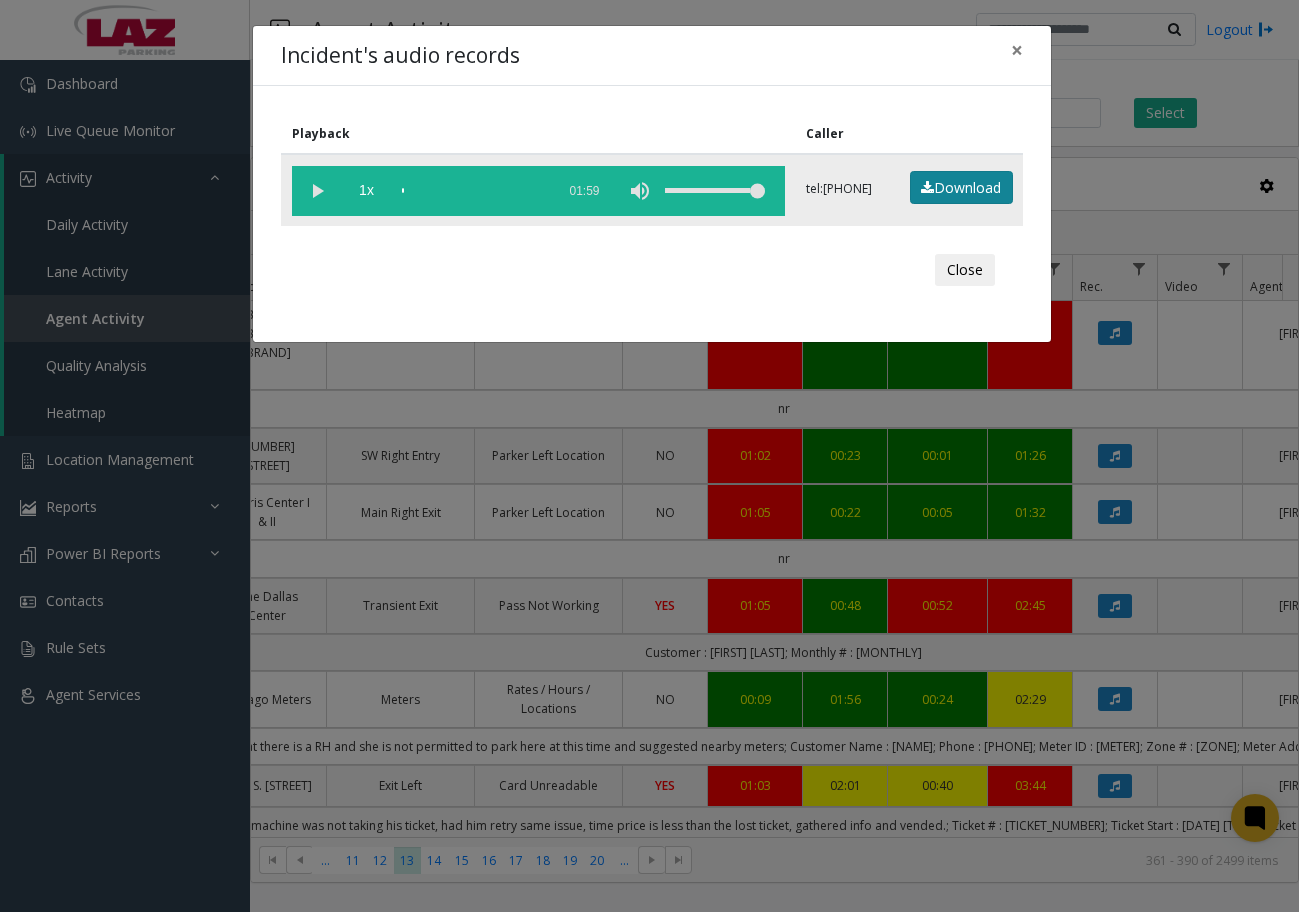 click on "Download" at bounding box center [961, 188] 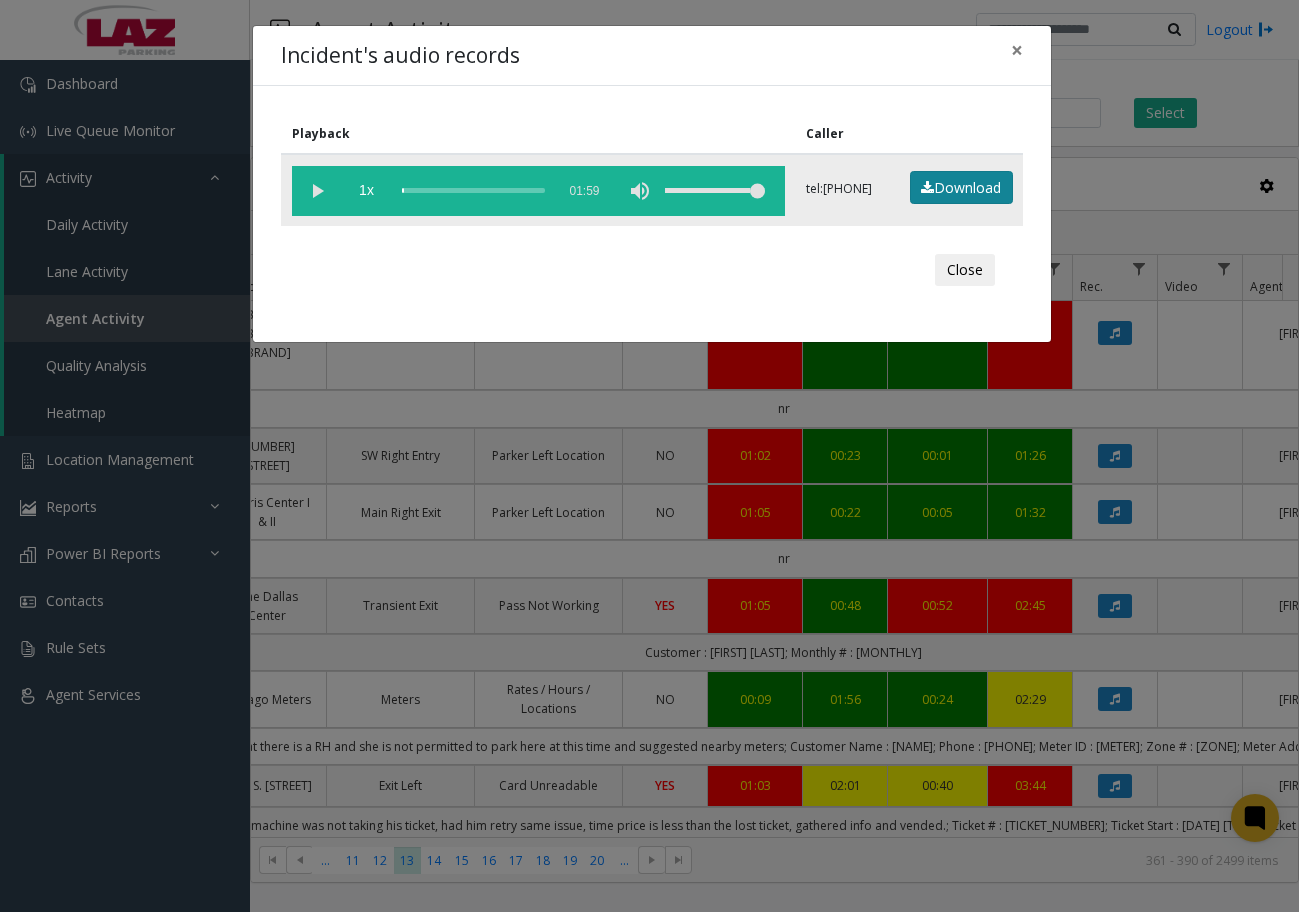 click on "Incident's audio records × Playback Caller  1x  [TIME] tel:[PHONE]  Download  Close" at bounding box center [649, 456] 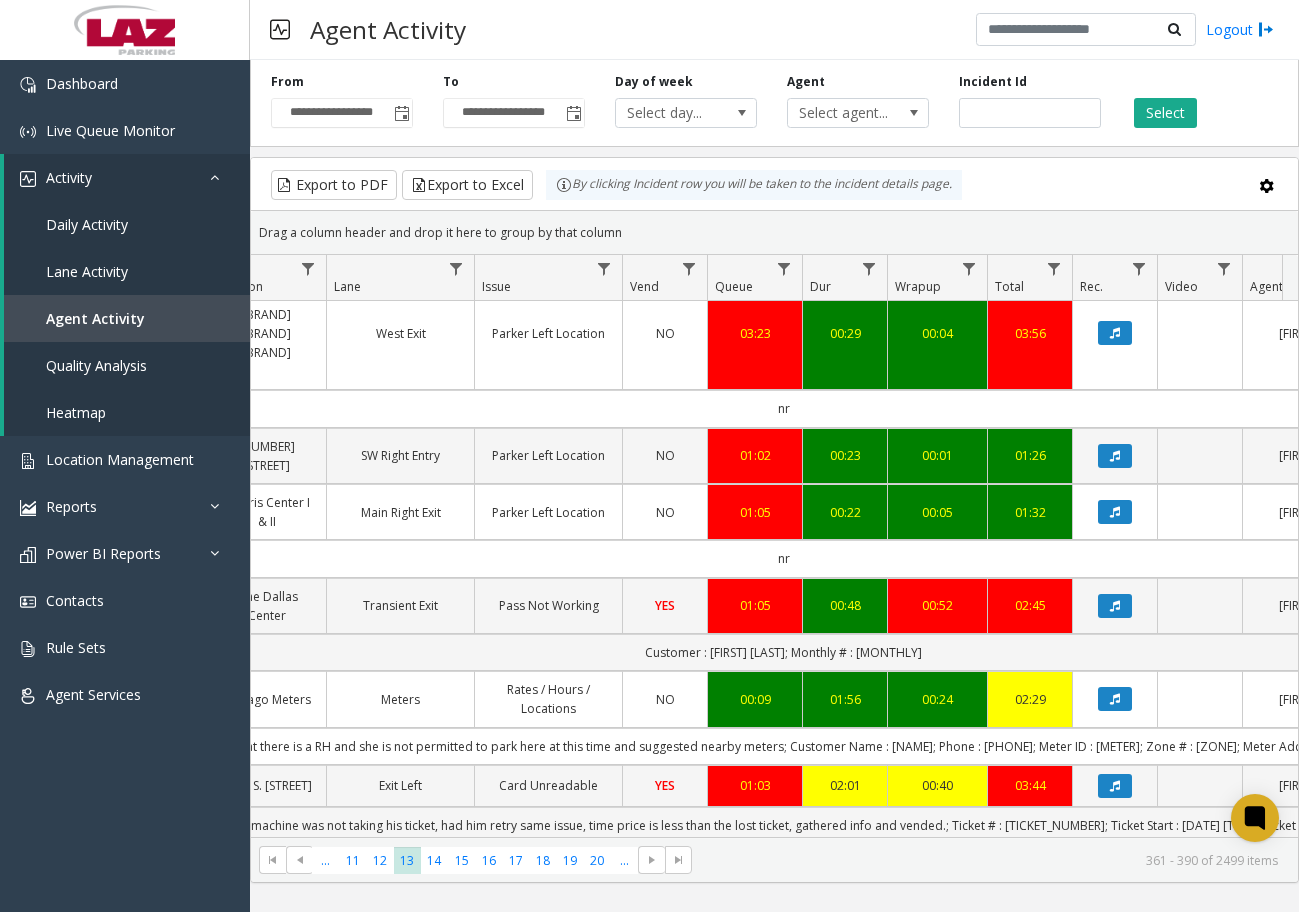 scroll, scrollTop: 1100, scrollLeft: 401, axis: both 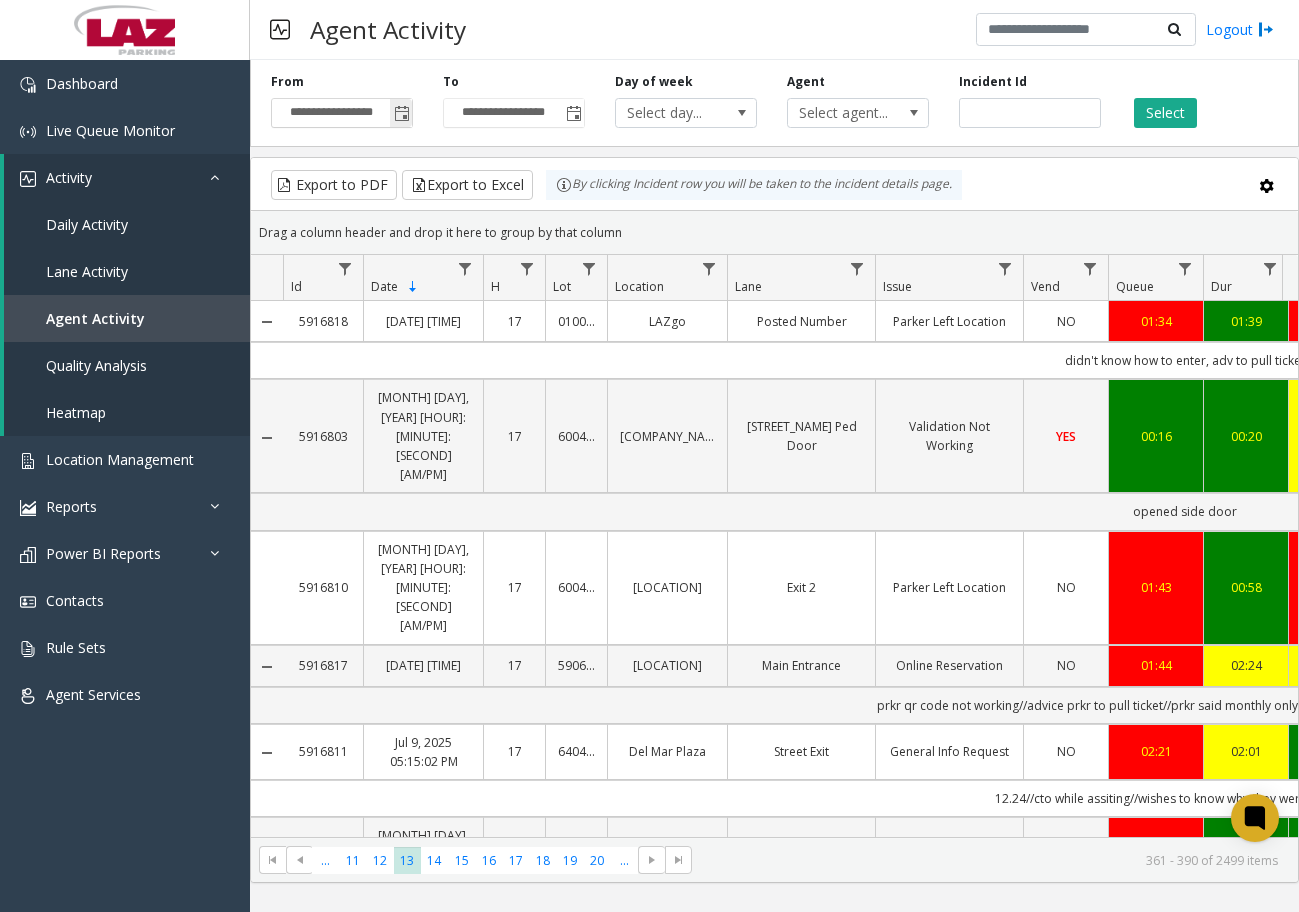 click at bounding box center (402, 114) 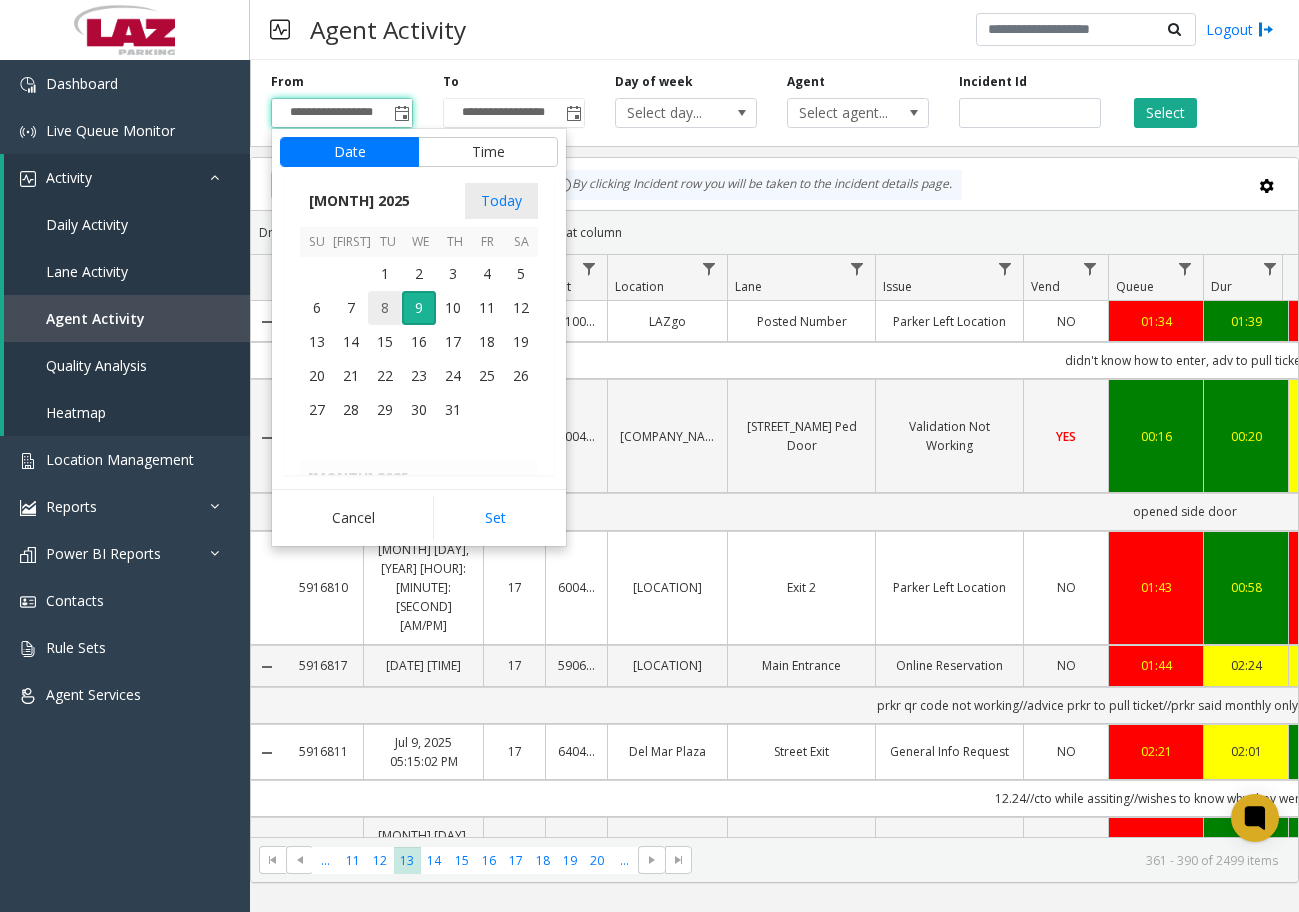 click on "8" at bounding box center (385, 308) 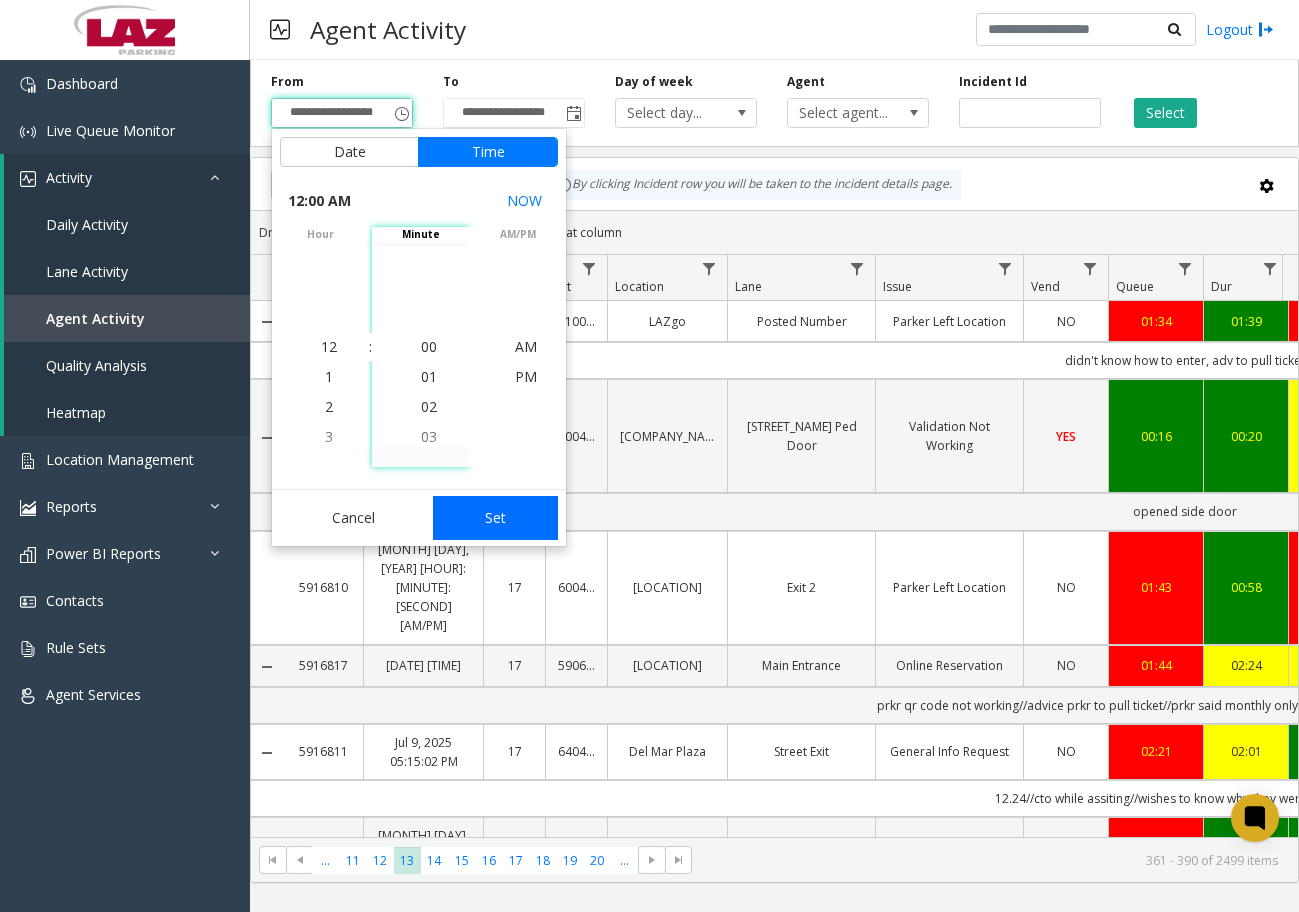 click on "Set" at bounding box center (496, 518) 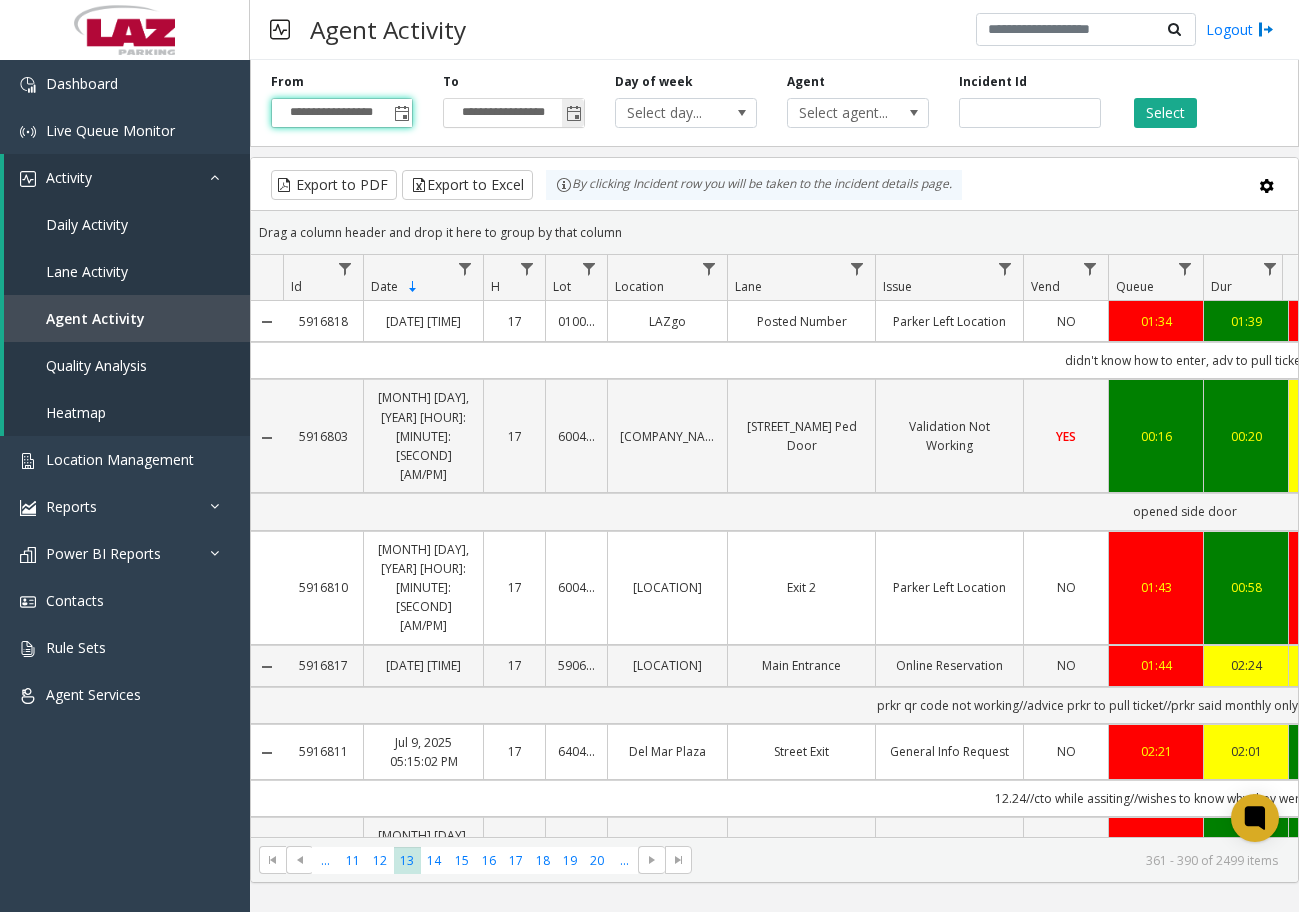 click at bounding box center [402, 114] 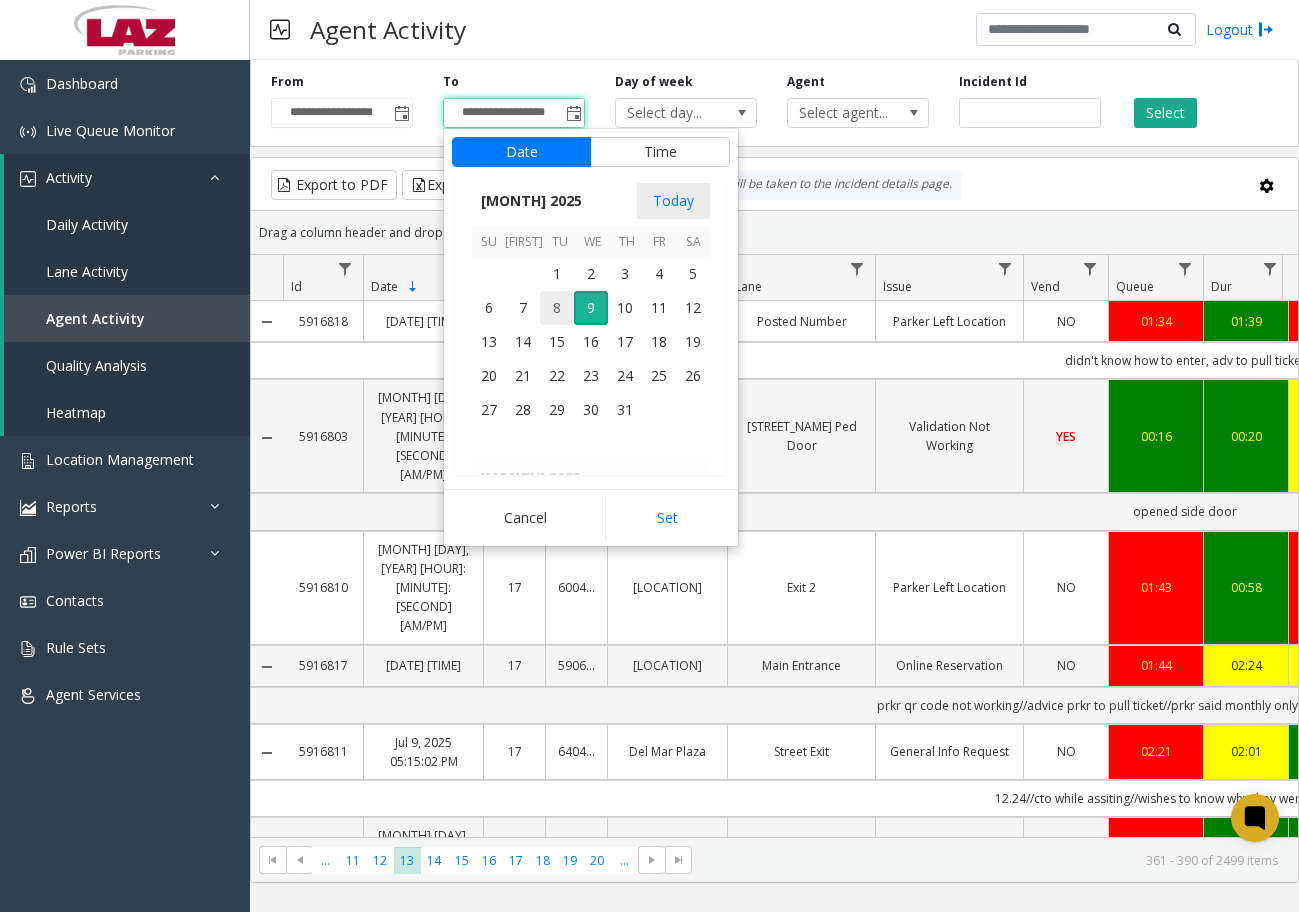 click on "8" at bounding box center (557, 308) 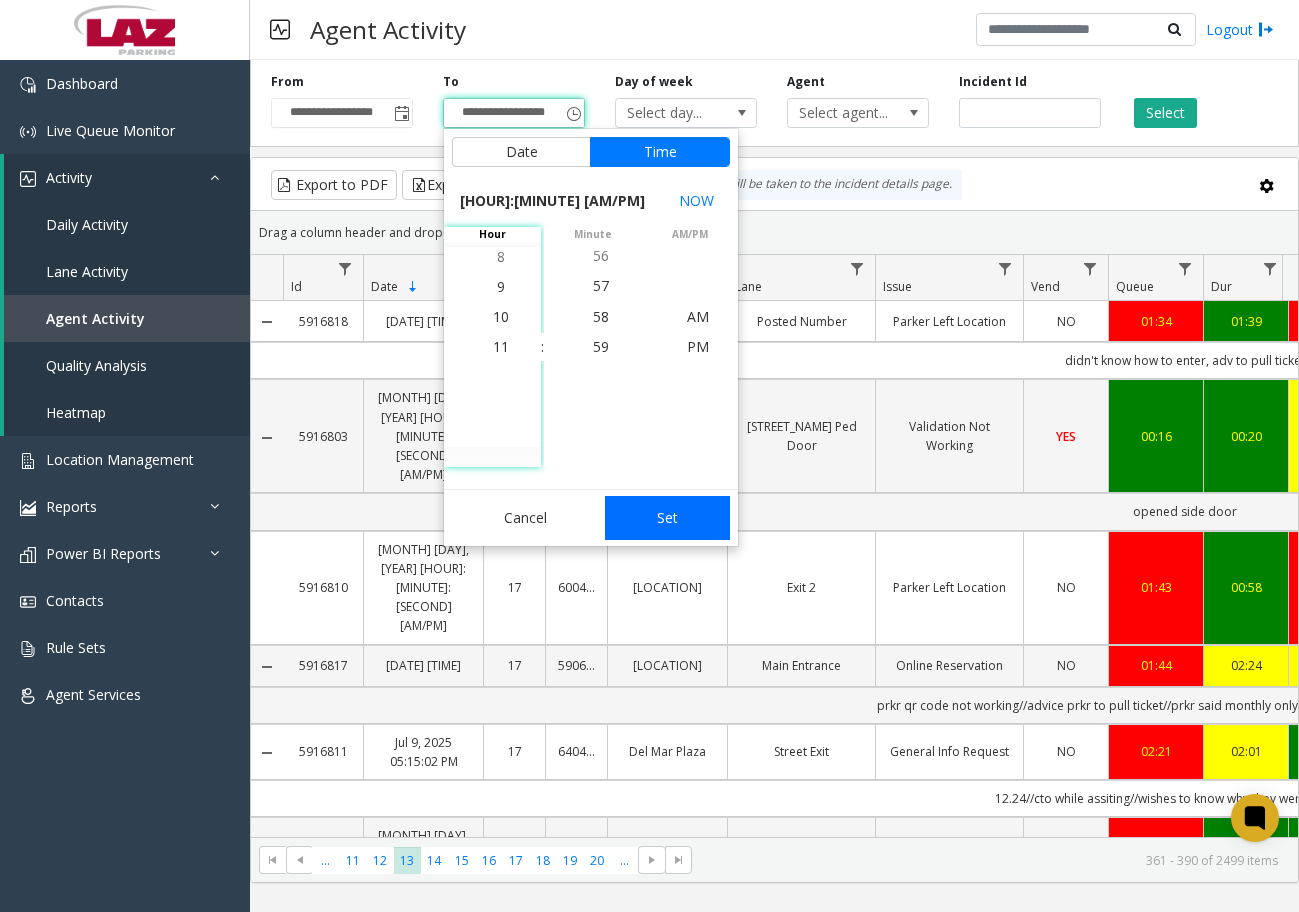 click on "Set" at bounding box center (668, 518) 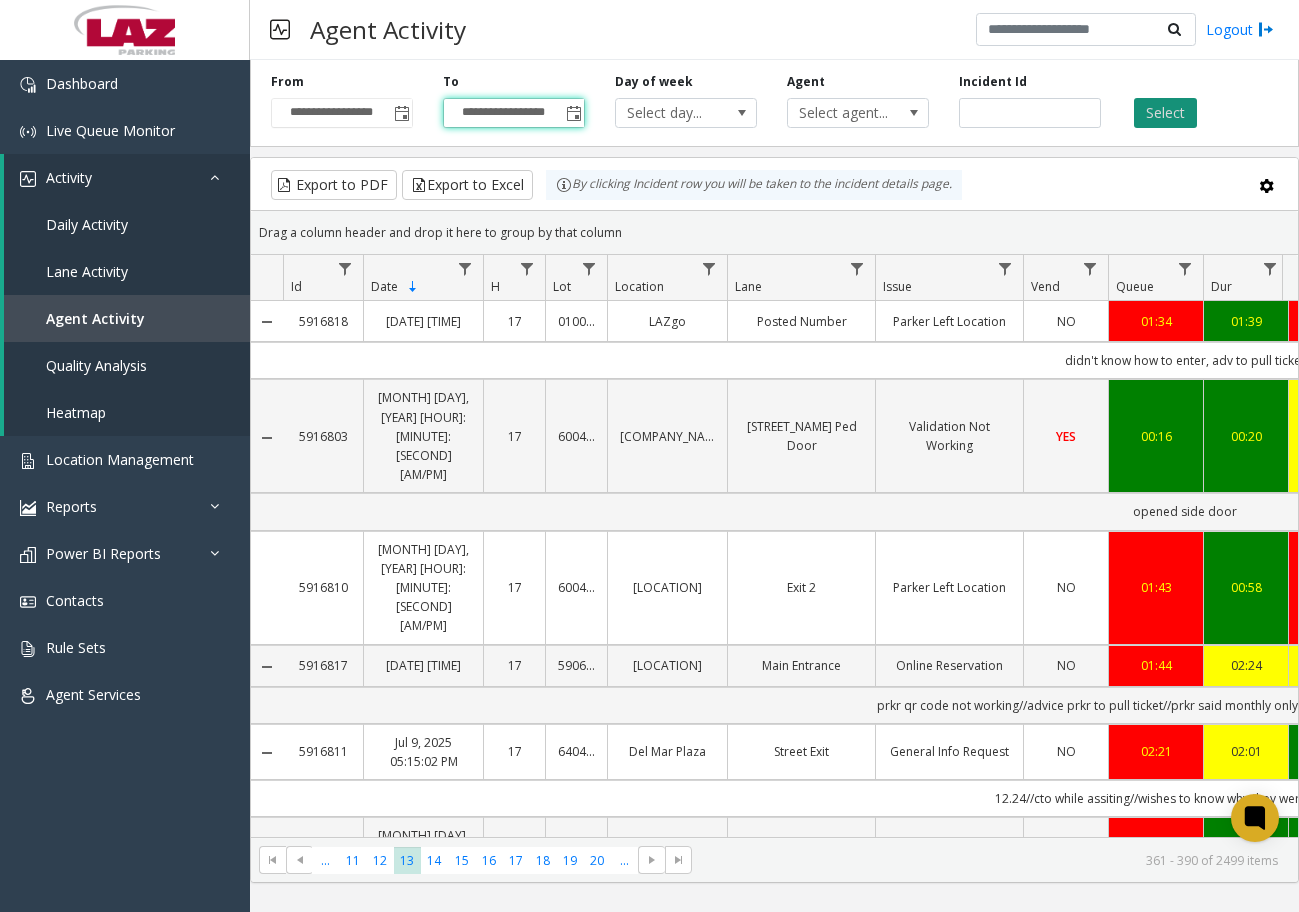 click on "Select" at bounding box center [1165, 113] 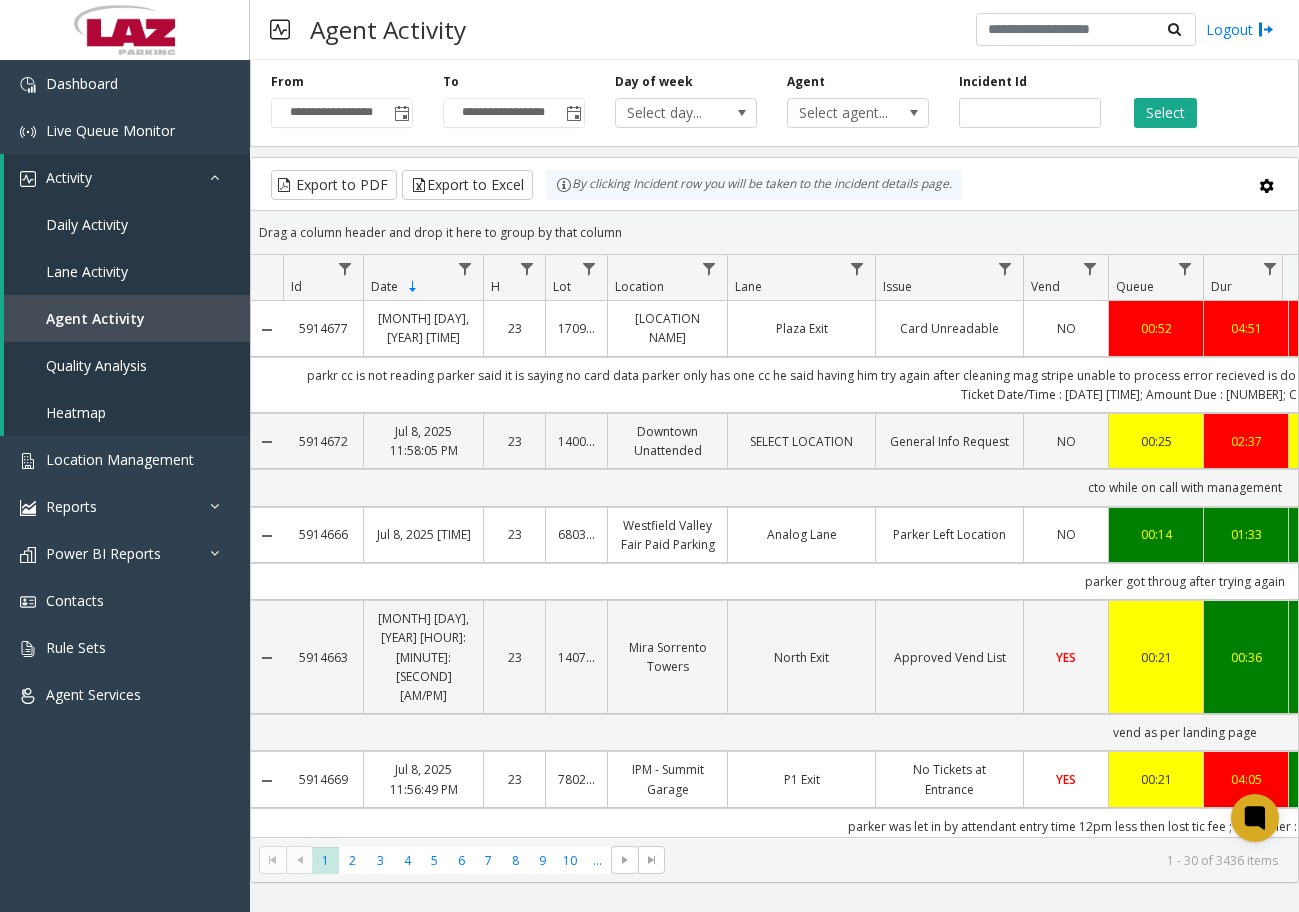 scroll, scrollTop: 0, scrollLeft: 0, axis: both 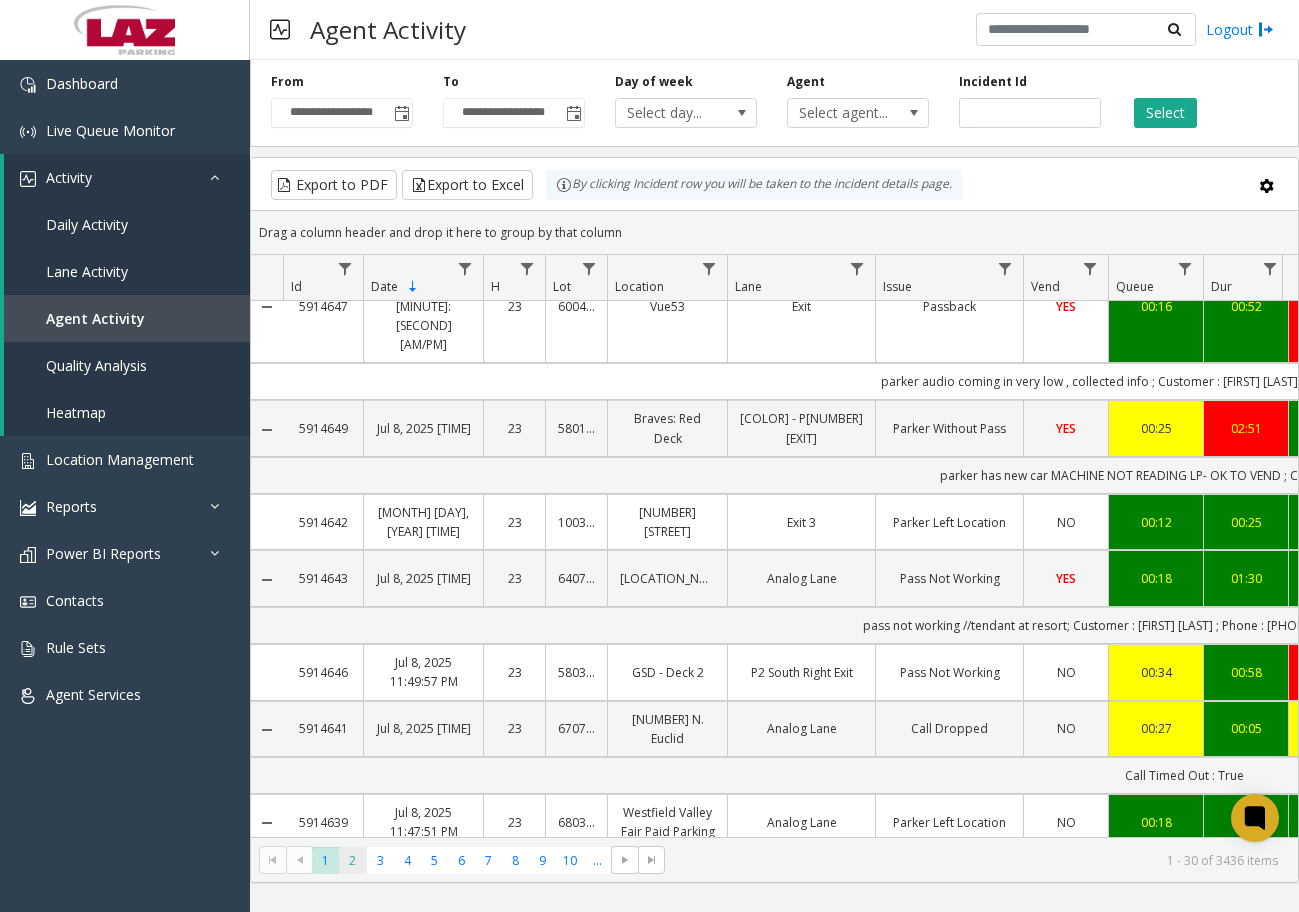 click on "2" at bounding box center [352, 860] 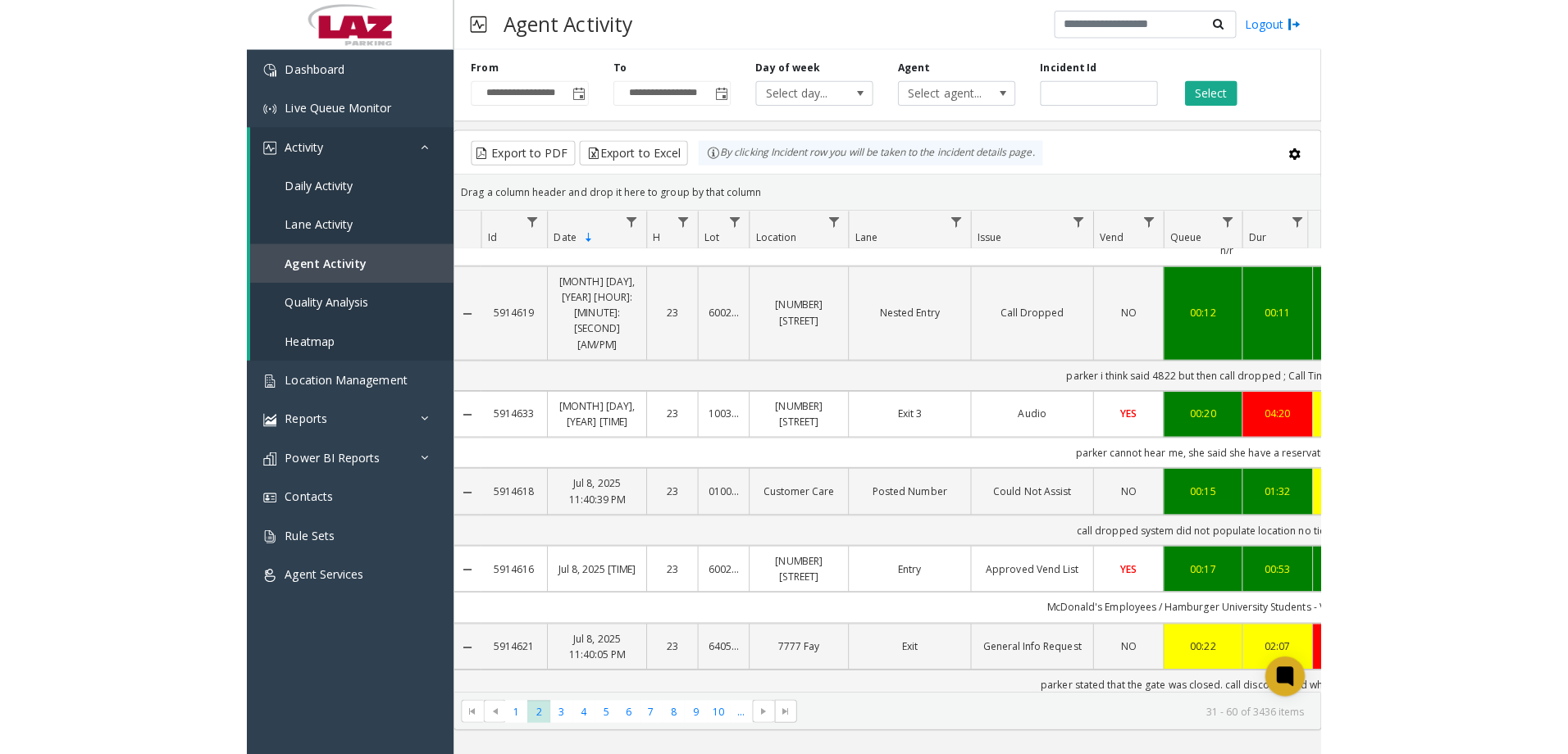 scroll, scrollTop: 1475, scrollLeft: 0, axis: vertical 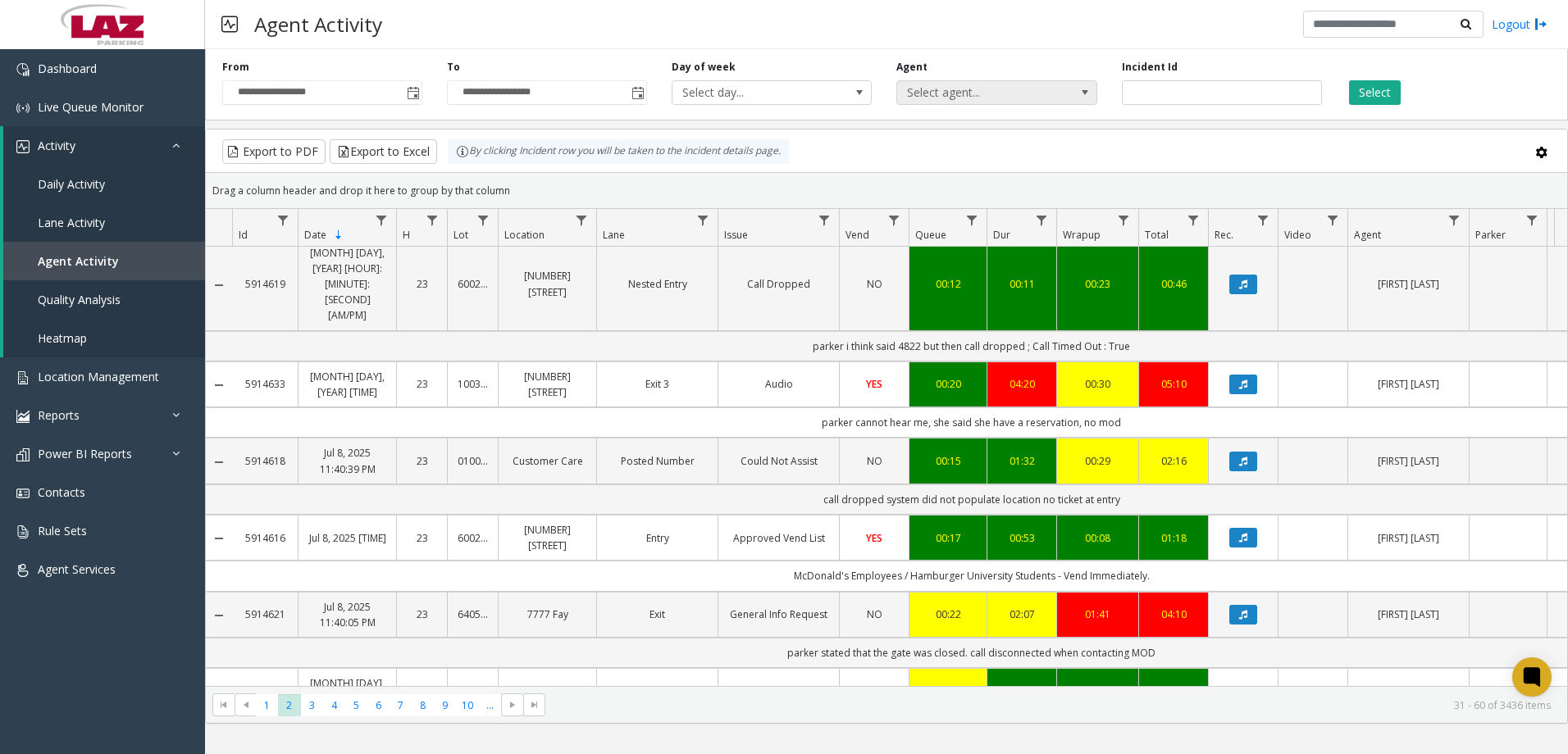 click at bounding box center (1085, 93) 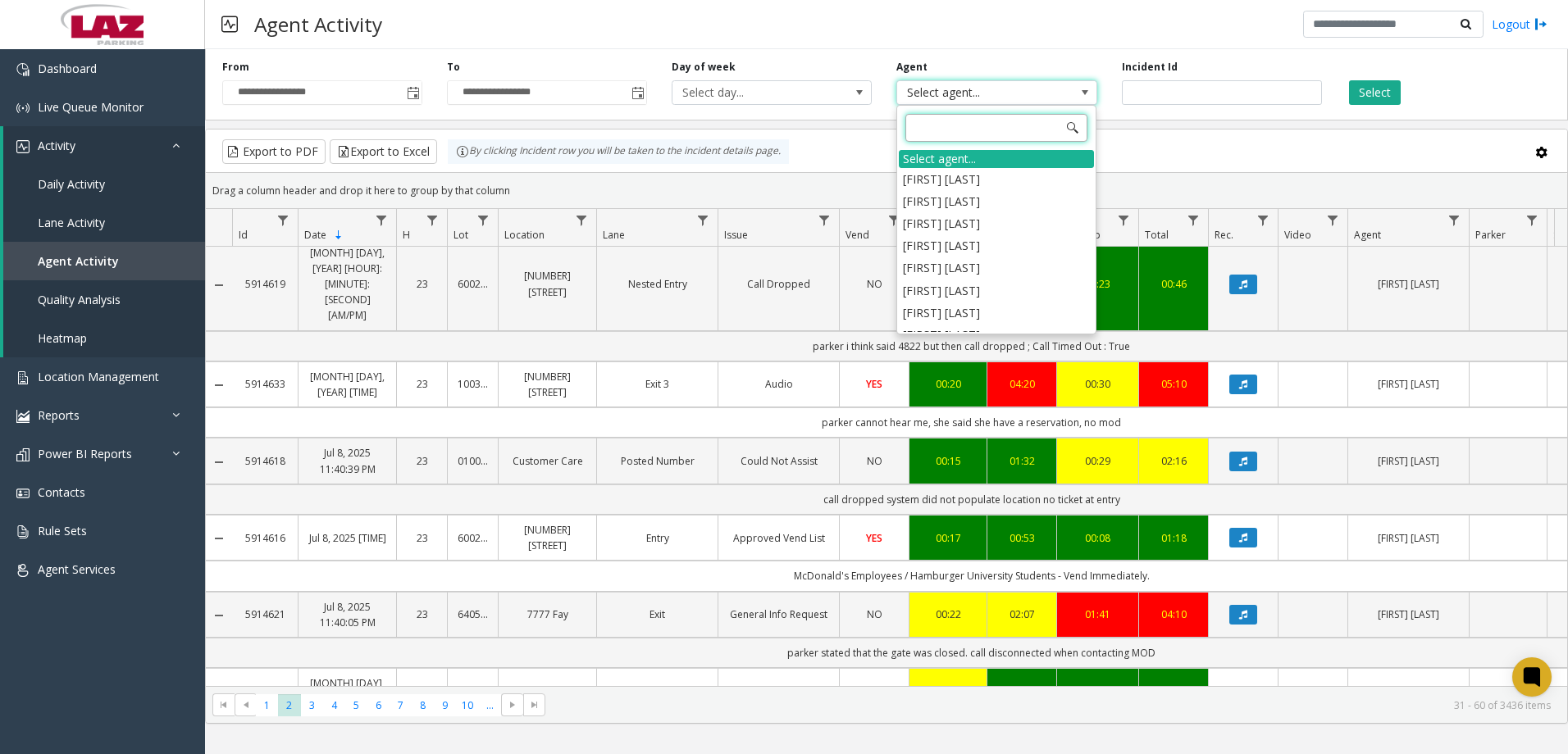 click at bounding box center (996, 128) 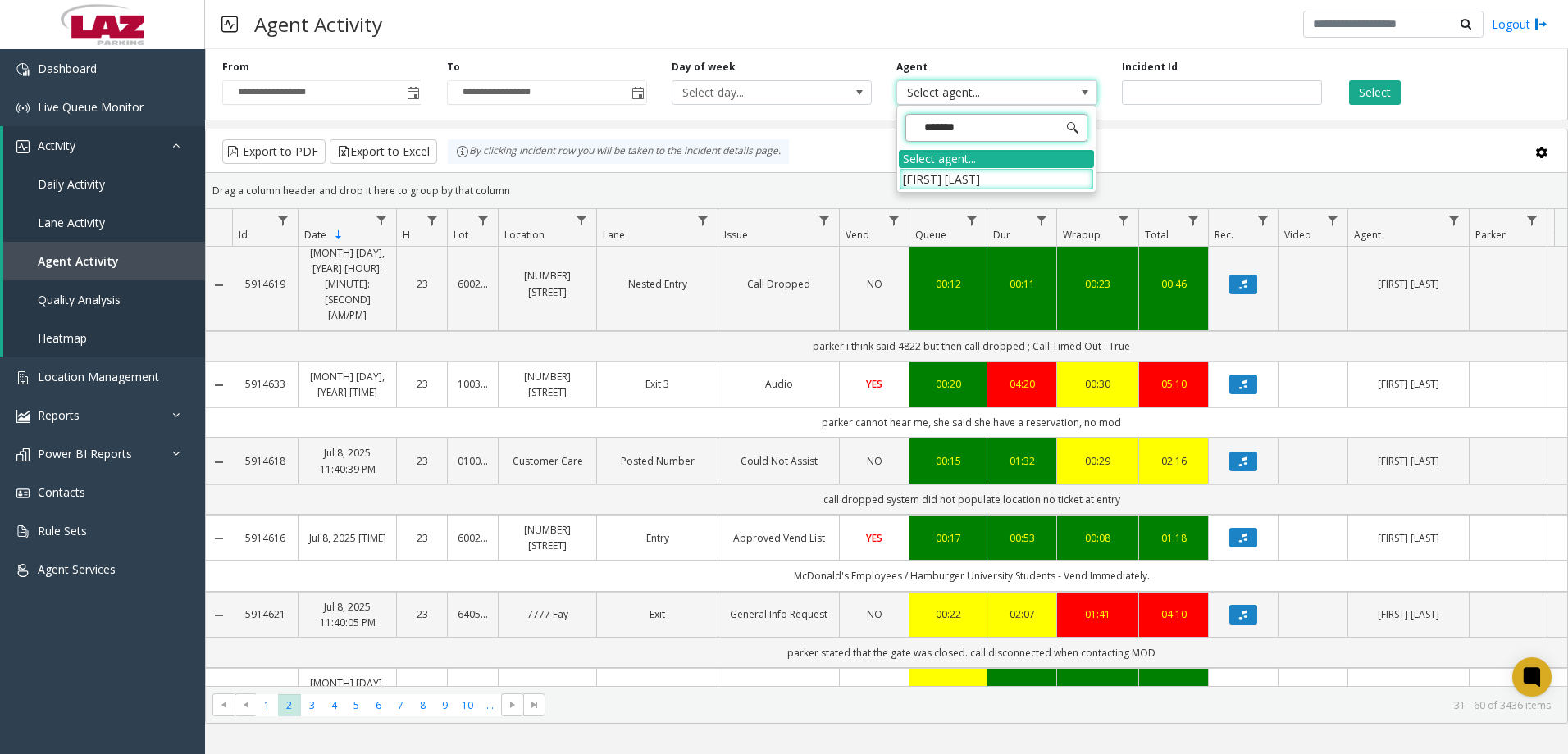 type on "********" 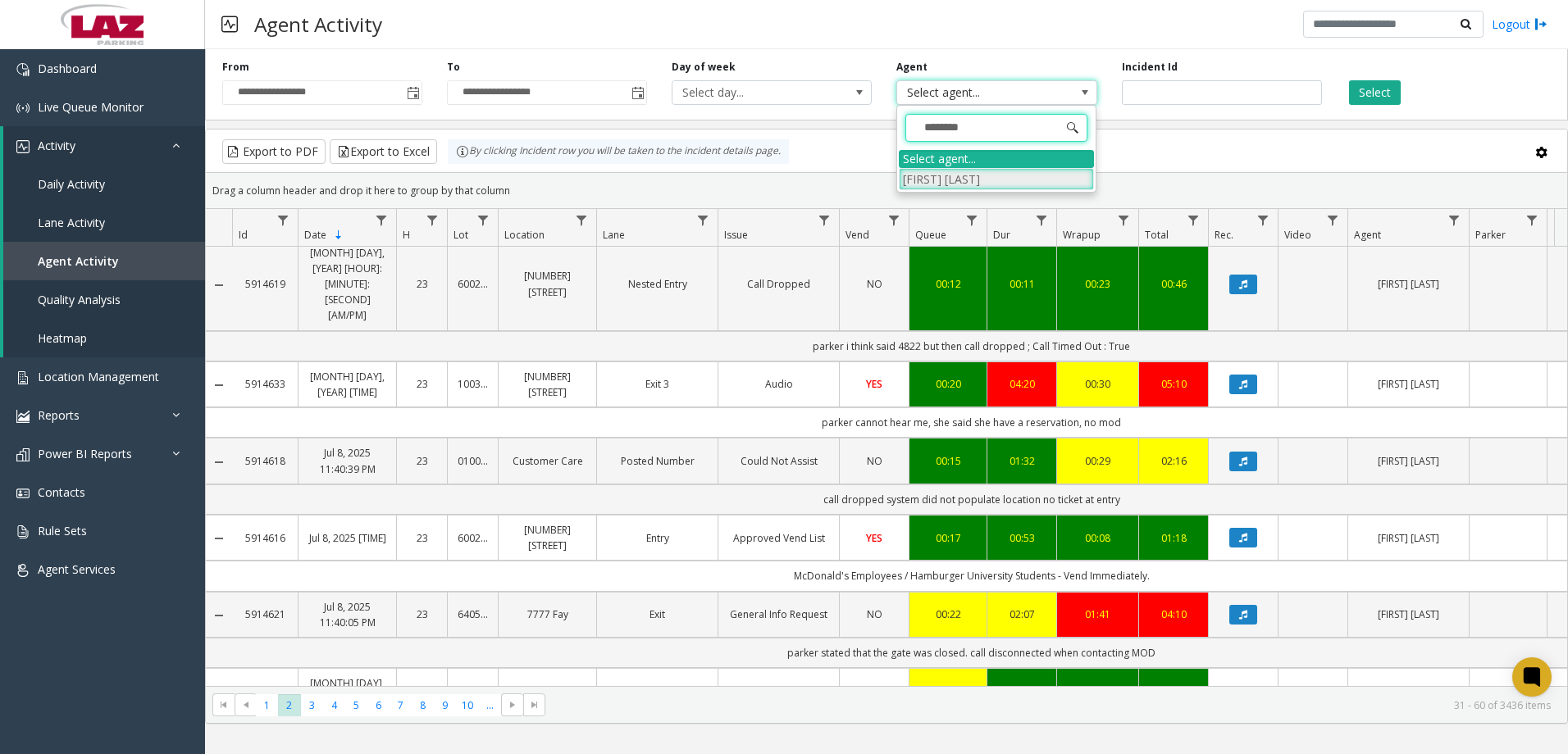 click on "[FIRST] [LAST]" at bounding box center (996, 179) 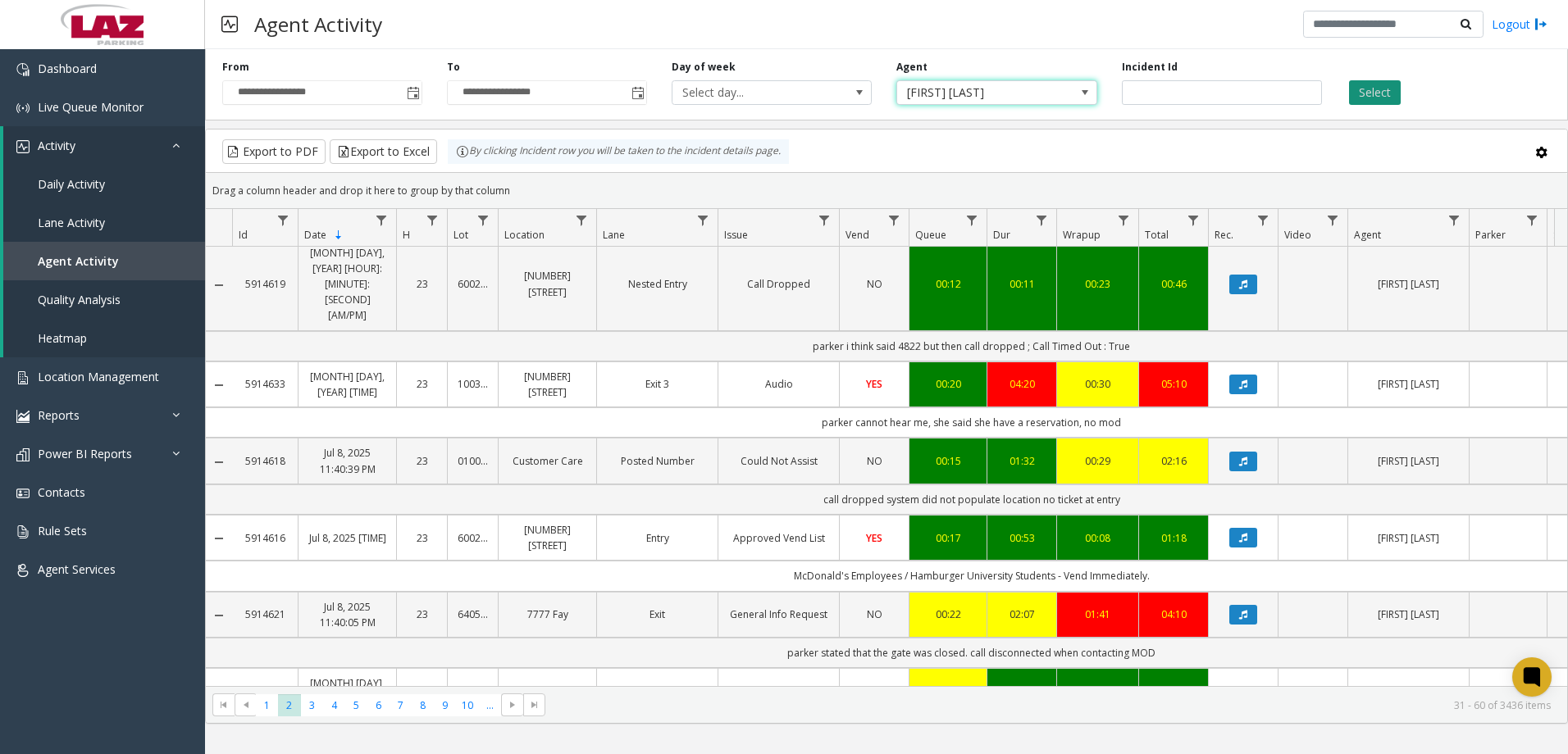click on "Select" at bounding box center (1374, 93) 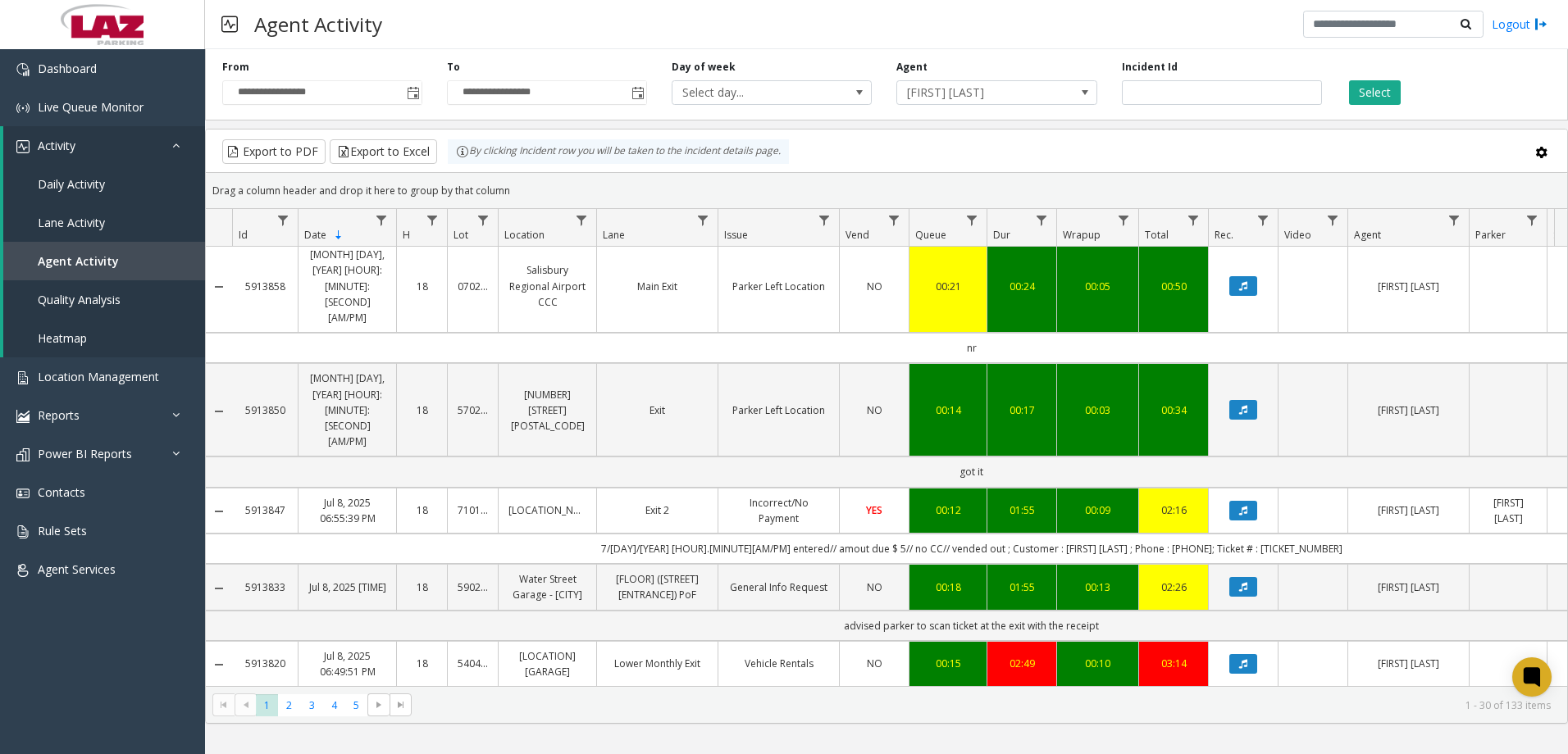 scroll, scrollTop: 0, scrollLeft: 0, axis: both 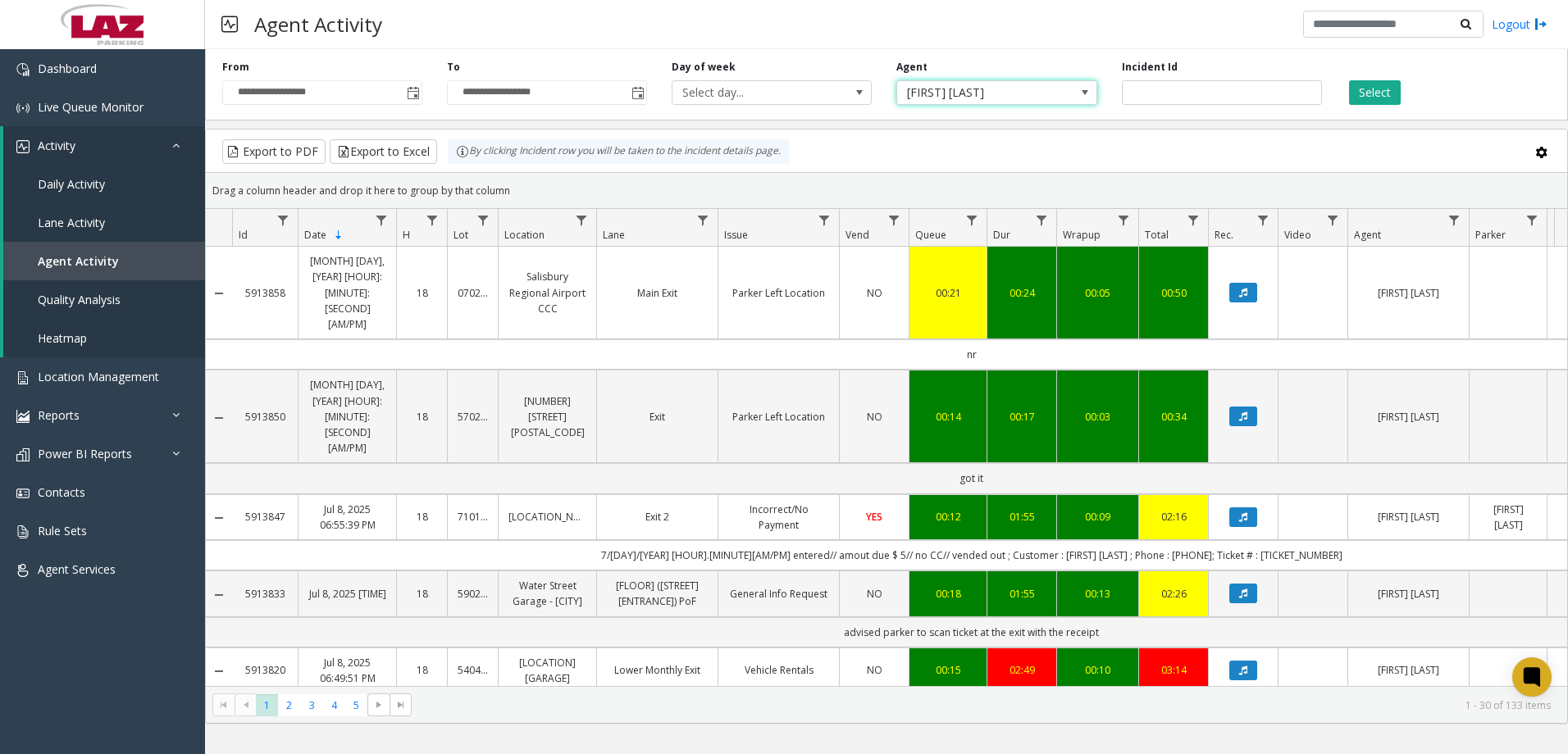 click on "[FIRST] [LAST]" at bounding box center (977, 93) 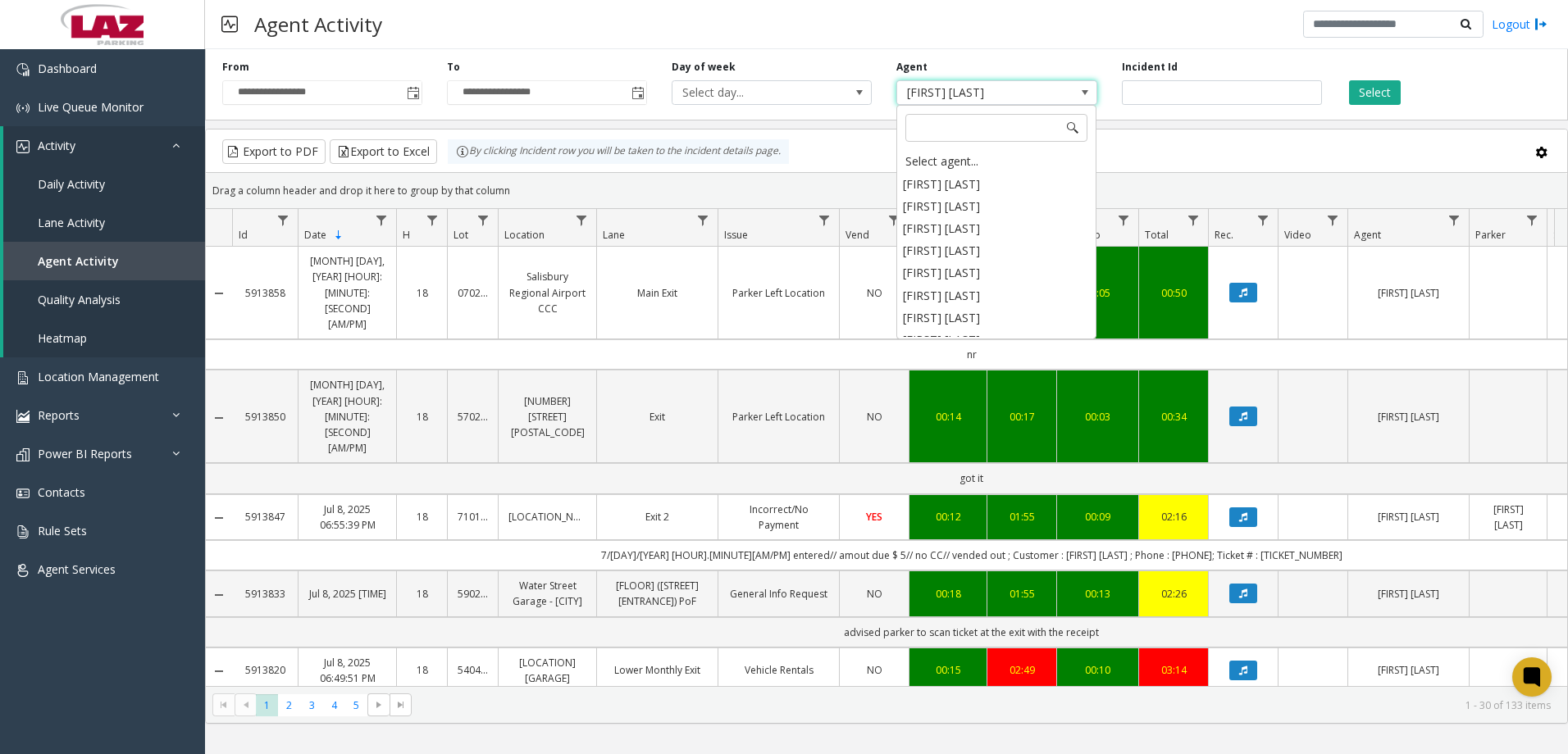 scroll, scrollTop: 8573, scrollLeft: 0, axis: vertical 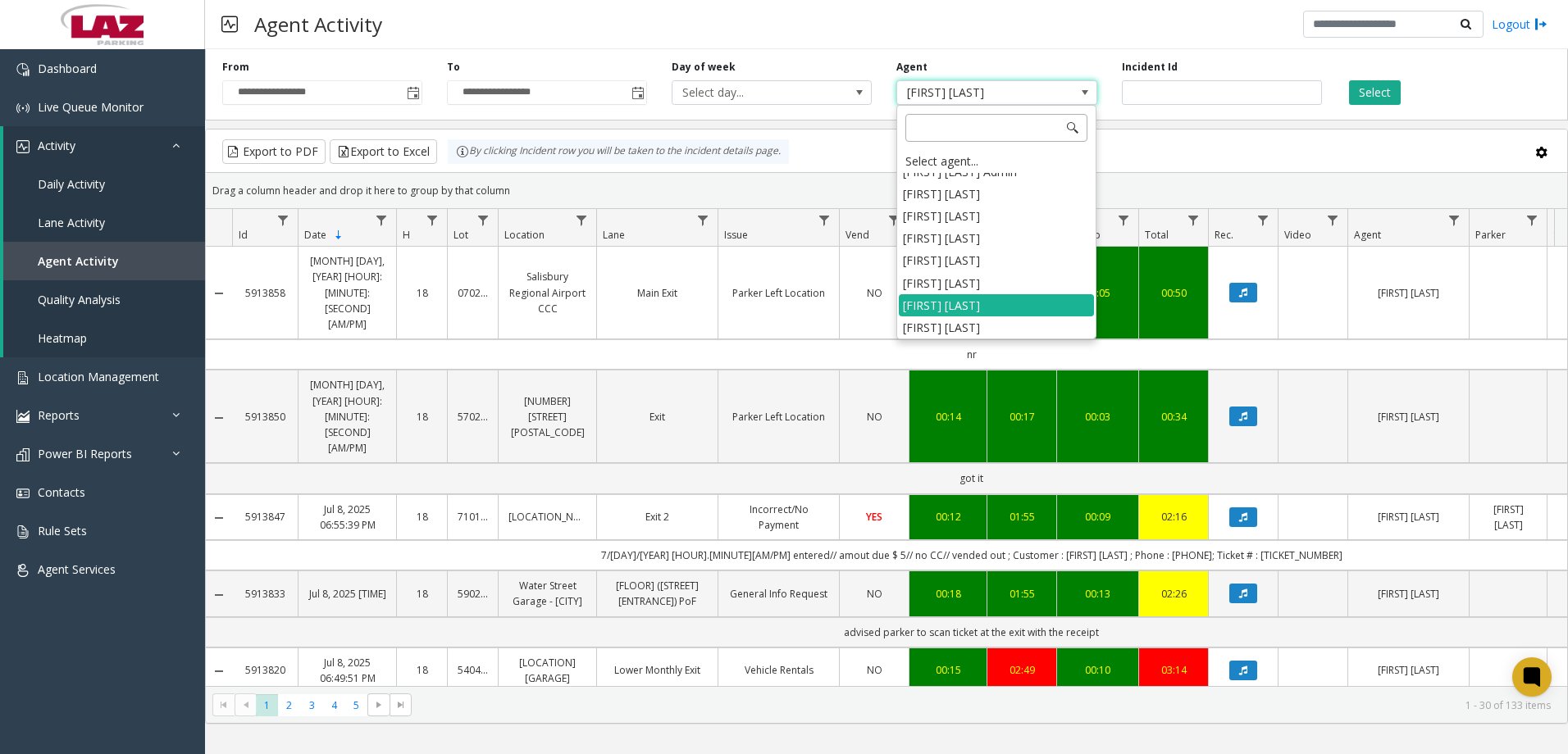 click at bounding box center (996, 128) 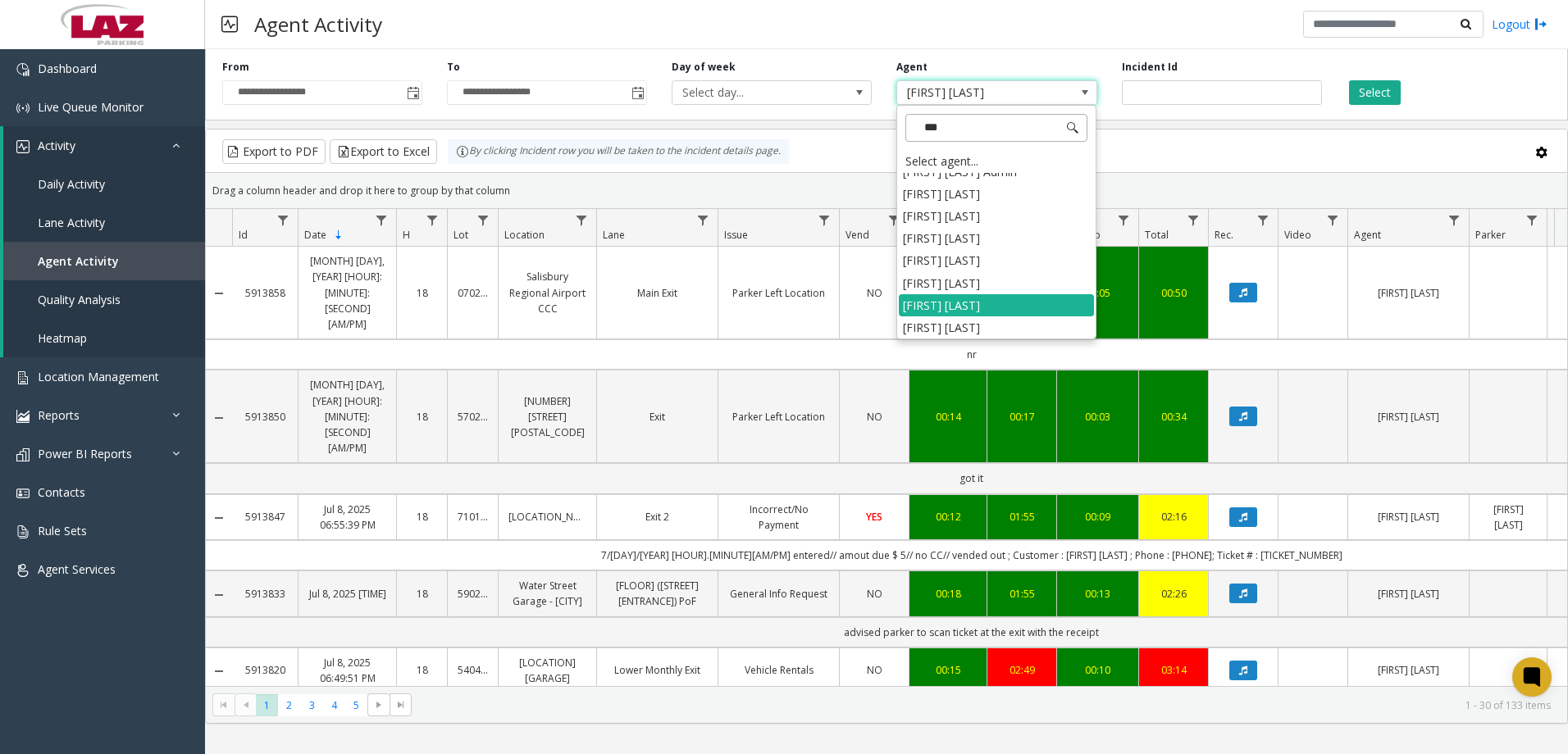 type on "****" 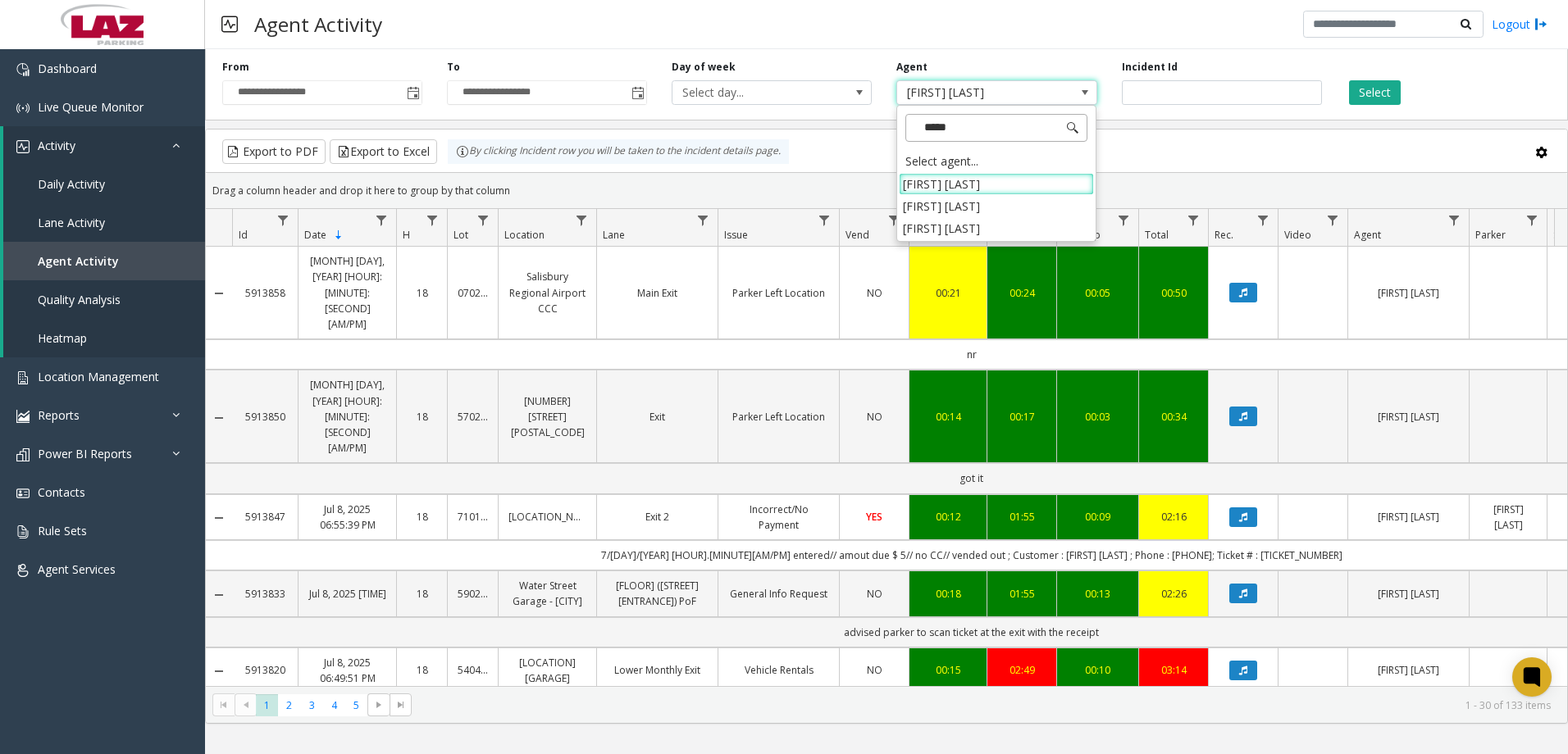 scroll, scrollTop: 0, scrollLeft: 0, axis: both 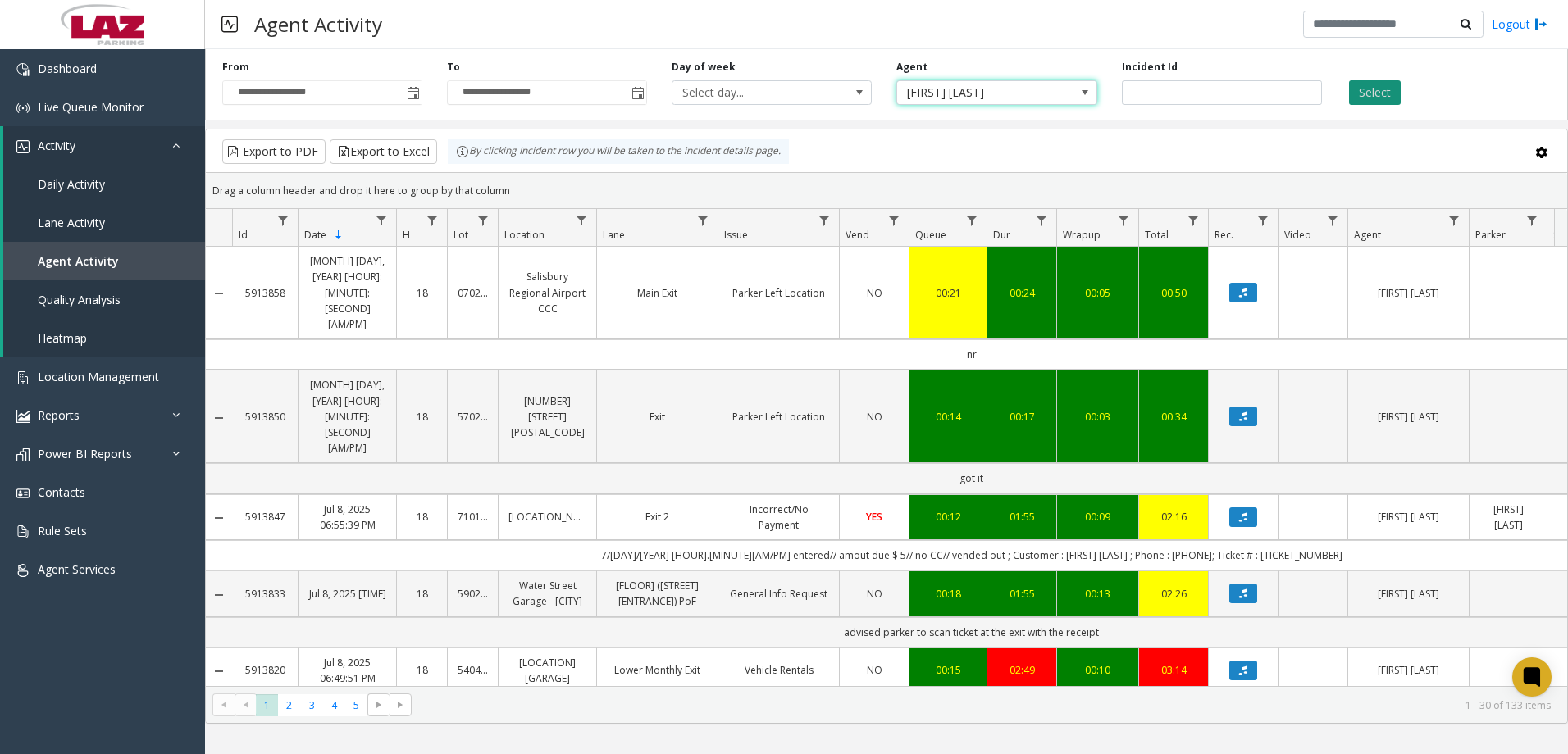 click on "Select" at bounding box center [1374, 93] 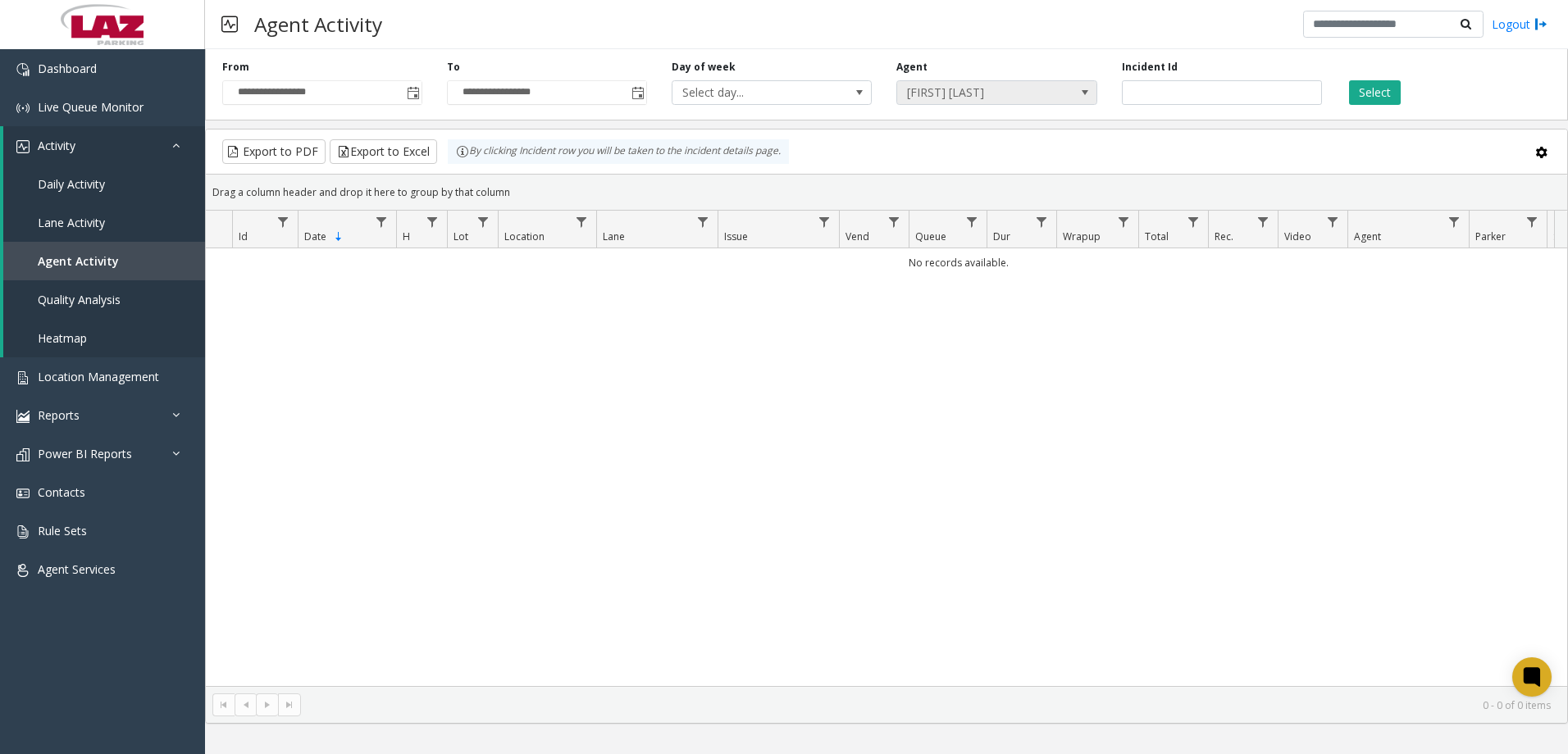 click on "[FIRST] [LAST]" at bounding box center [977, 93] 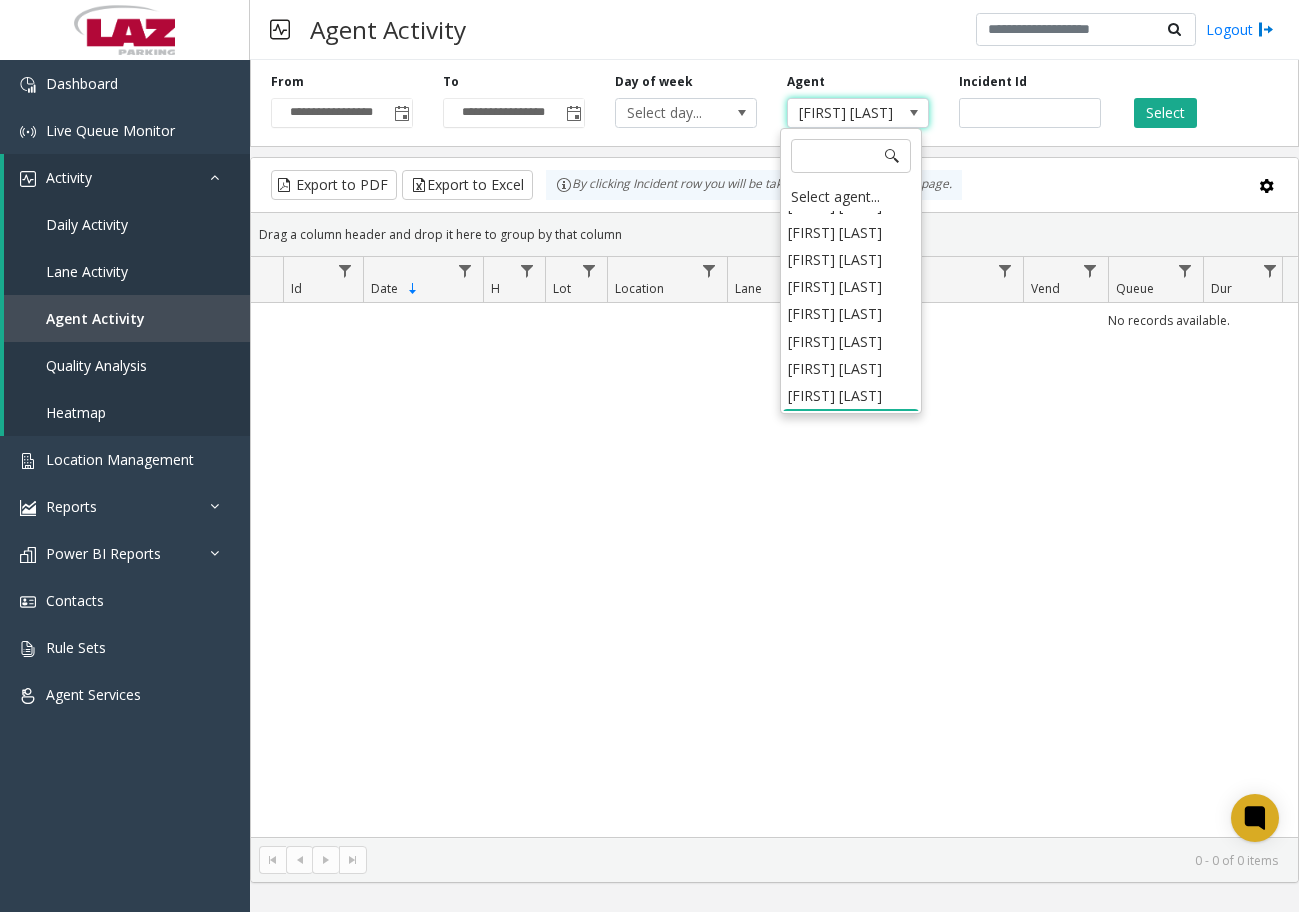 scroll, scrollTop: 1169, scrollLeft: 0, axis: vertical 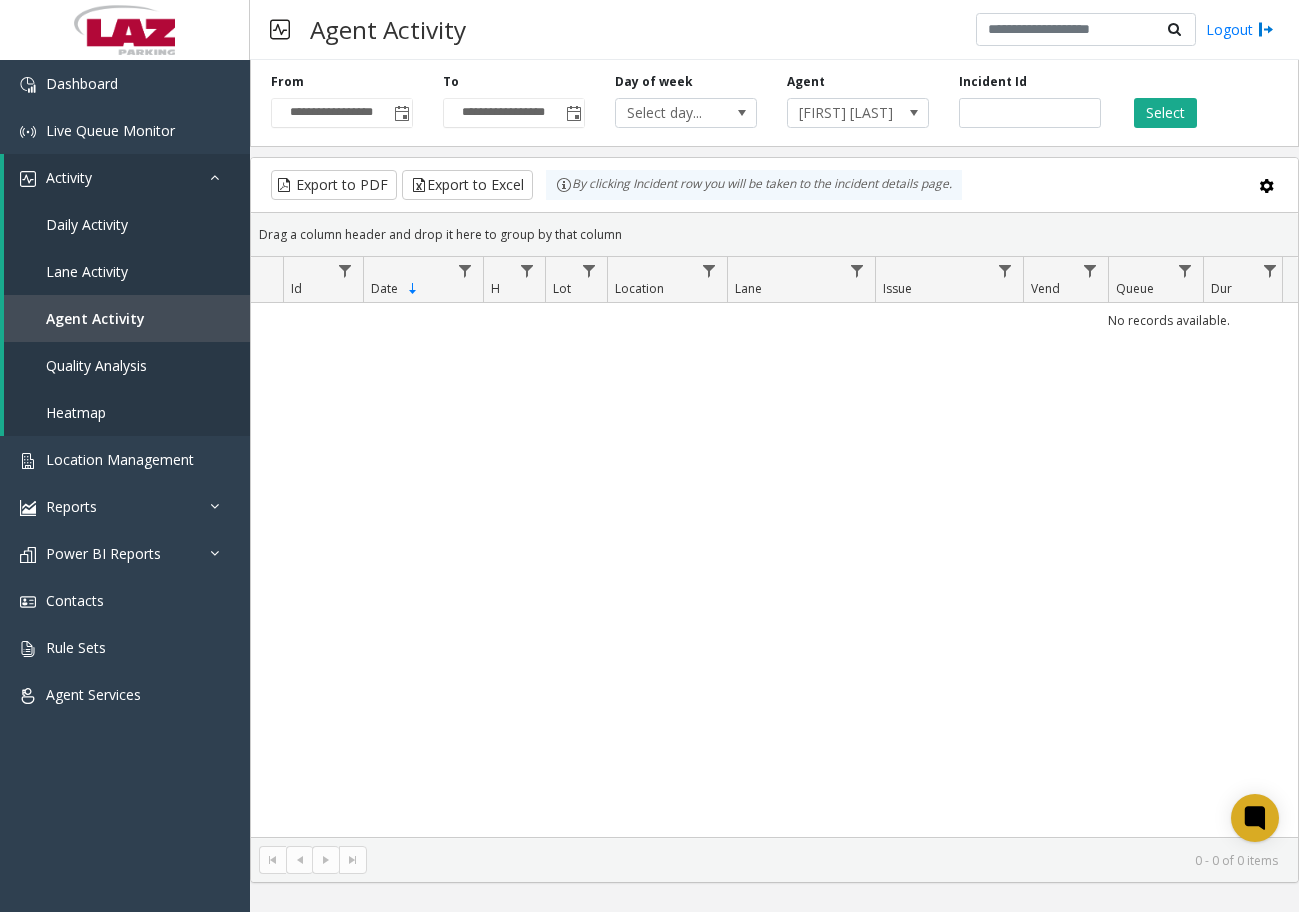 drag, startPoint x: 589, startPoint y: 633, endPoint x: 598, endPoint y: 620, distance: 15.811388 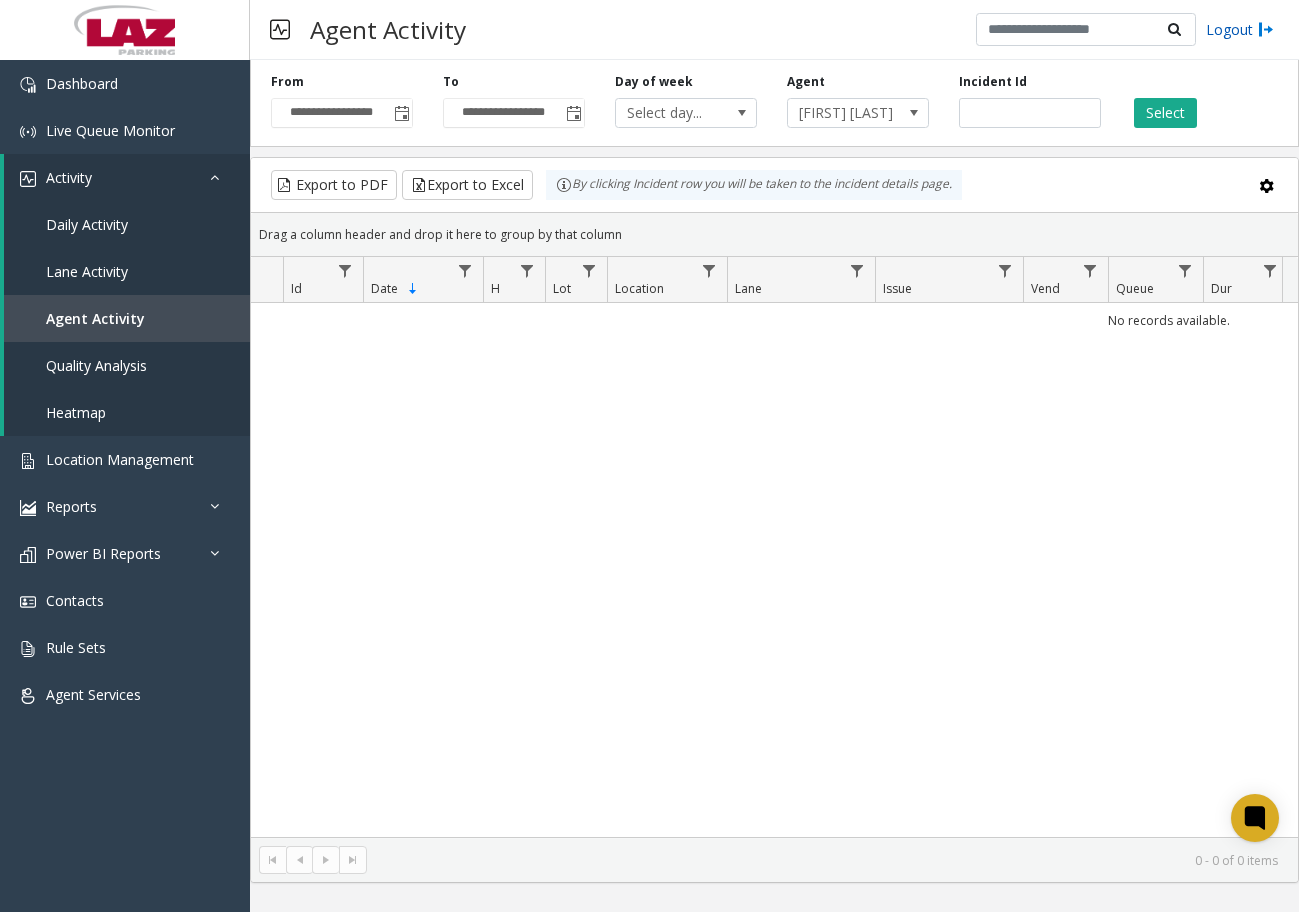 click on "Logout" at bounding box center [1240, 29] 